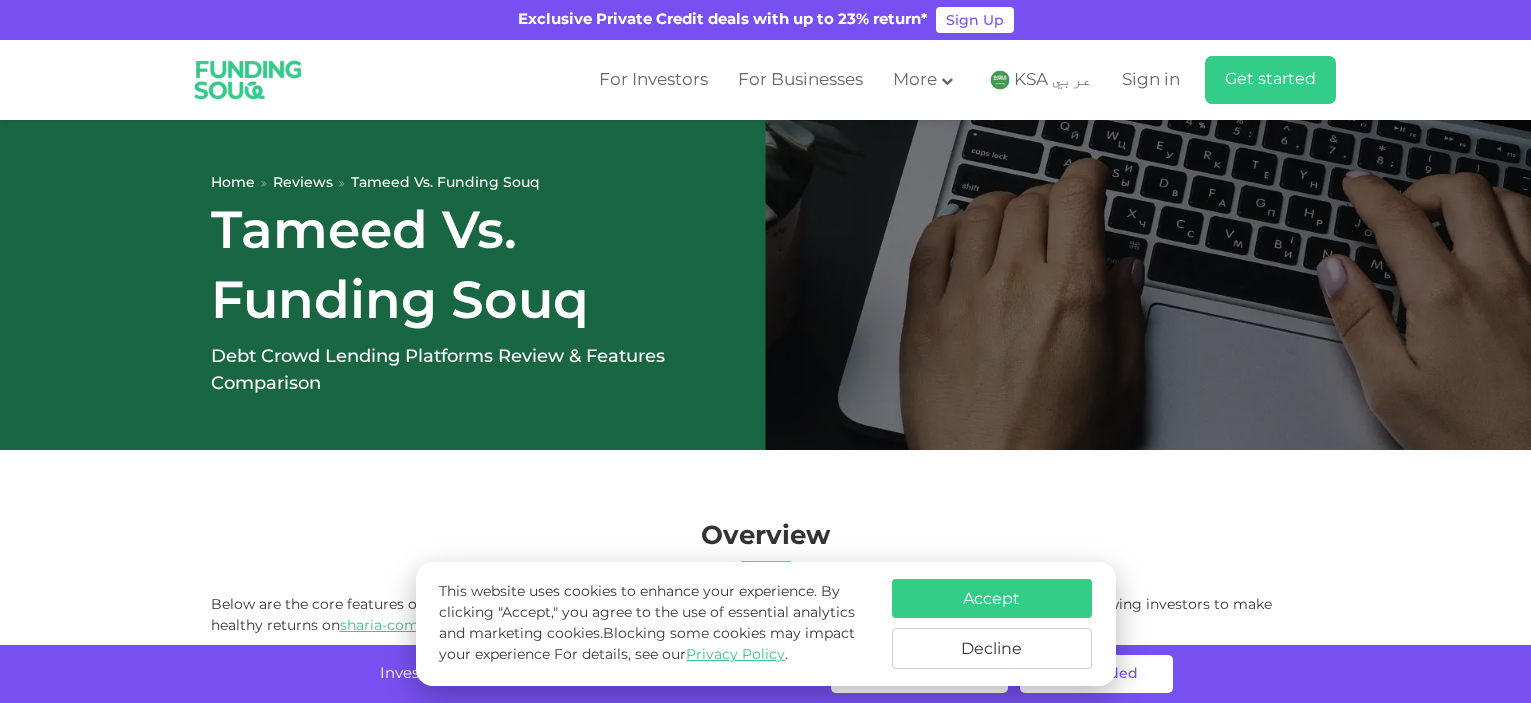 scroll, scrollTop: 1300, scrollLeft: 0, axis: vertical 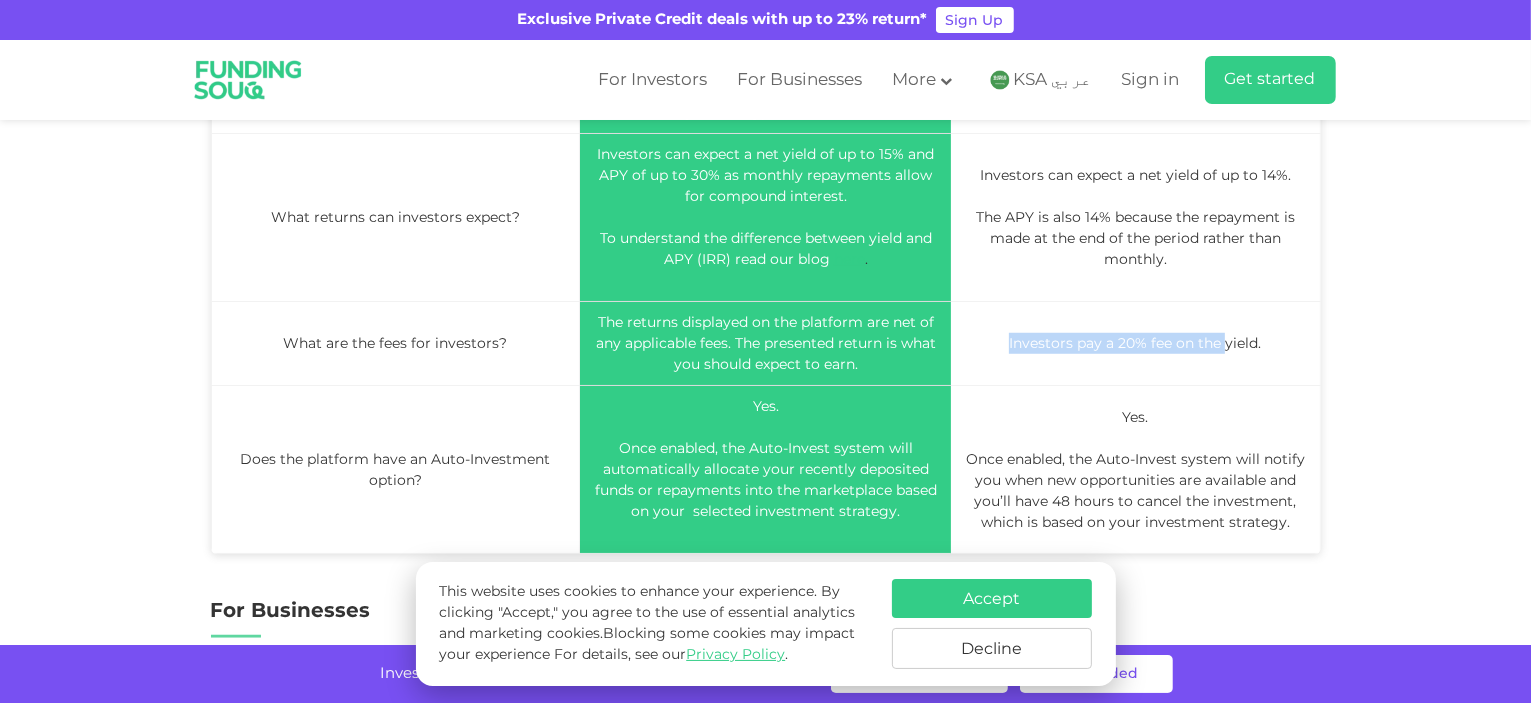 drag, startPoint x: 1008, startPoint y: 295, endPoint x: 1222, endPoint y: 293, distance: 214.00934 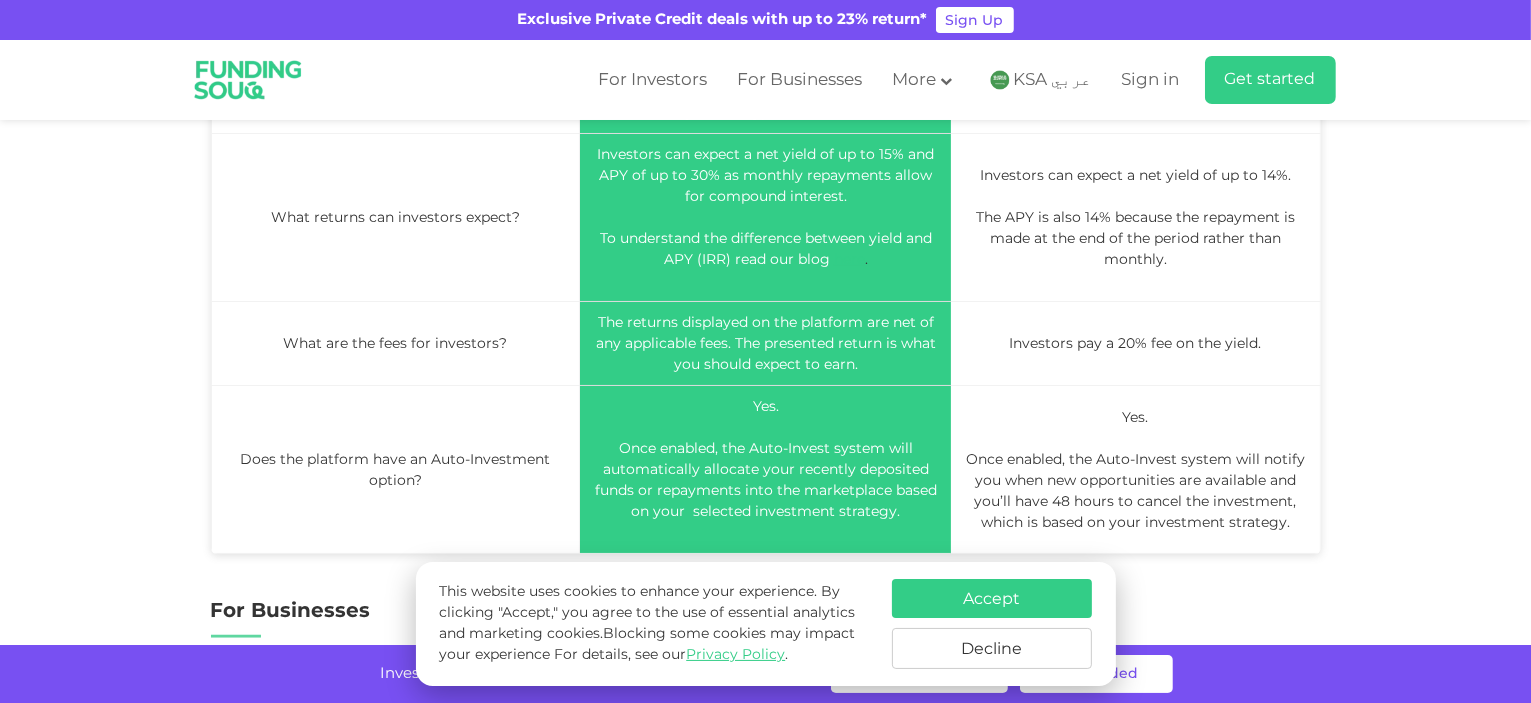 click on "Features Comparison
For Investors
Platform feature
Funding Souq
Tameed Platform
Who can invest?
Funding Souq is the only crowdfunding platform in the Middle East that is regulated in 2 countries – Saudi Arabia & the UAE.
Funding Souq’s KSA platform can onboard only Saudi nationals and residents as per the Saudi Central Bank regulation.
Funding Souq’s UAE (Global) platform can onboard nearly all nationalities, allowing almost anyone to invest in UAE-based businesses.
Tameed’s platform can only onboard Saudi nationals and residents.
Saudi-based investors lend to businesses in Saudi Arabia in need of purchase order financing.
In the UAE:" at bounding box center (765, 313) 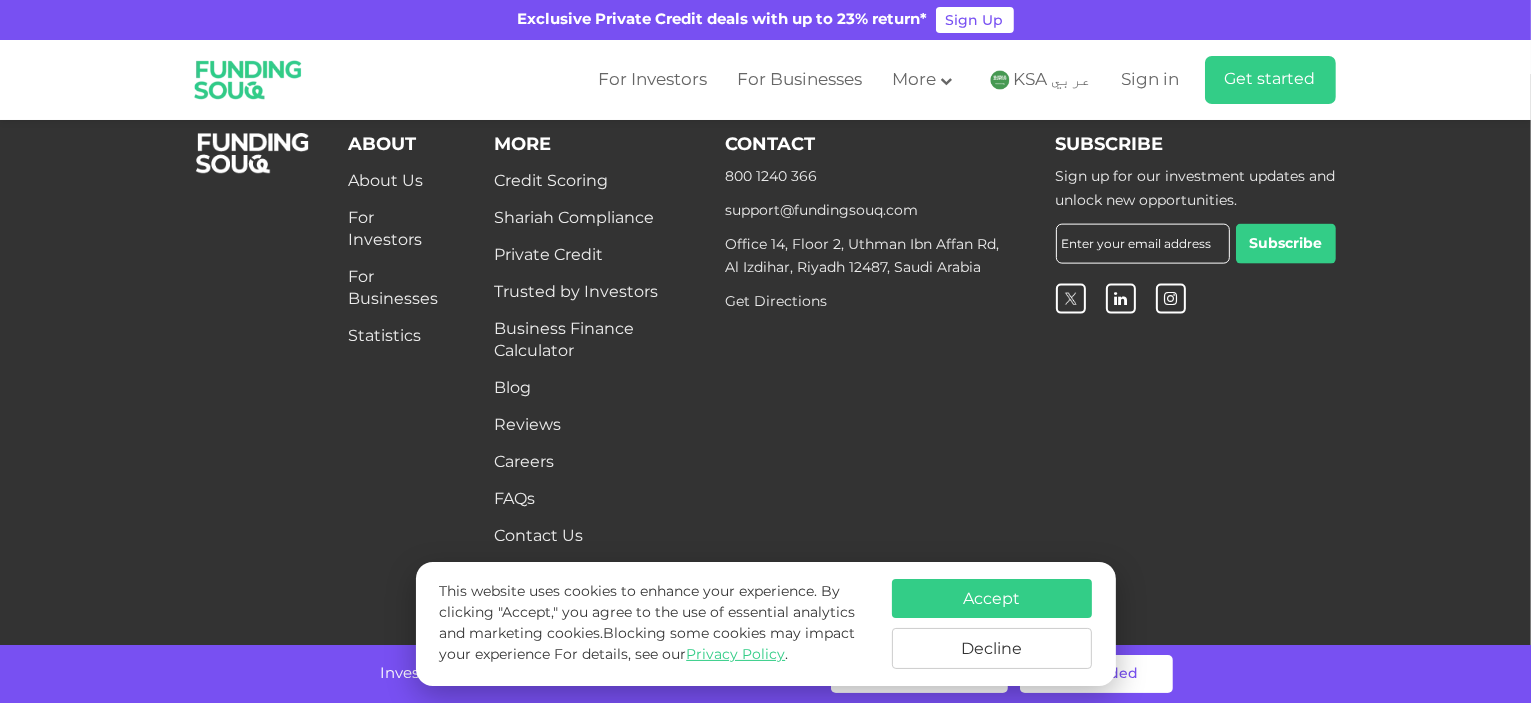 scroll, scrollTop: 2900, scrollLeft: 0, axis: vertical 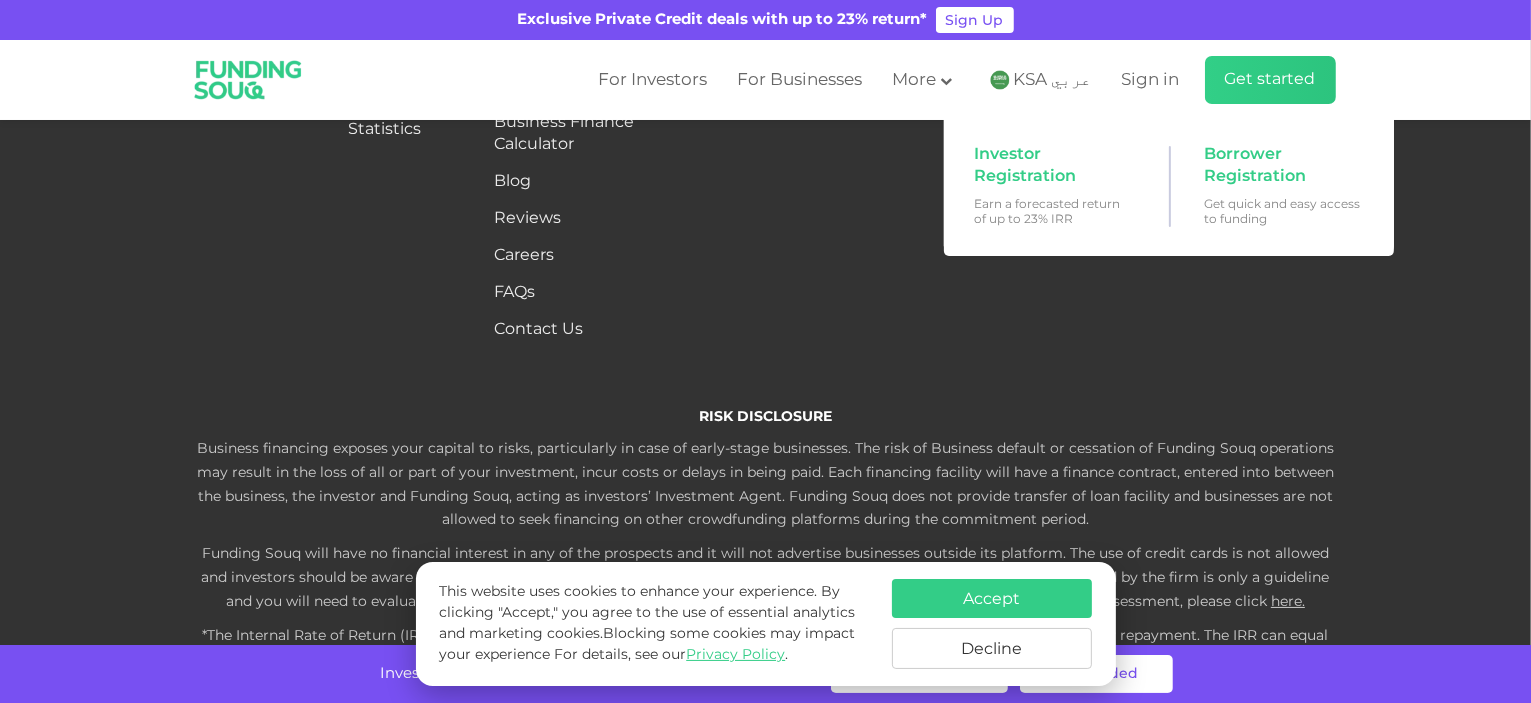 click on "Get started" at bounding box center (1270, 80) 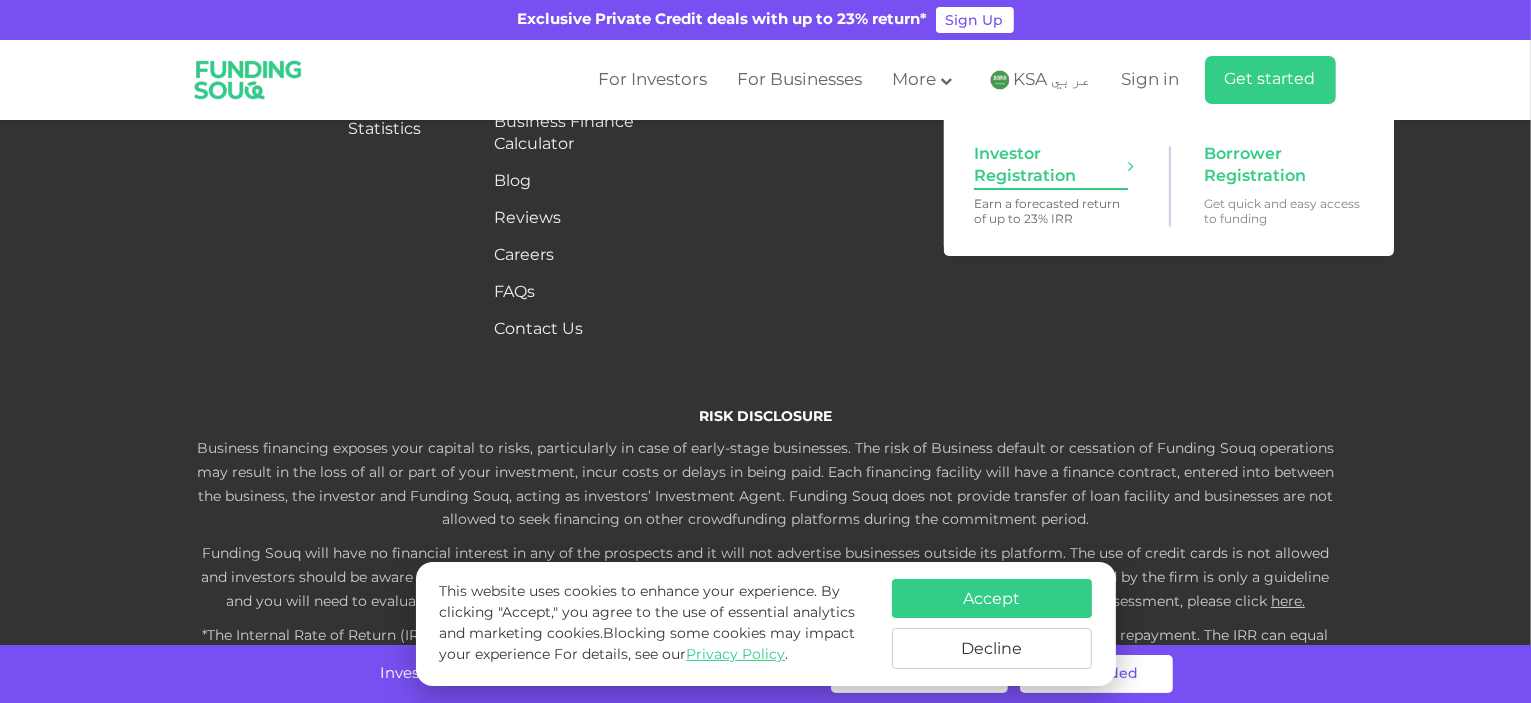 click on "Investor Registration" at bounding box center [1051, 166] 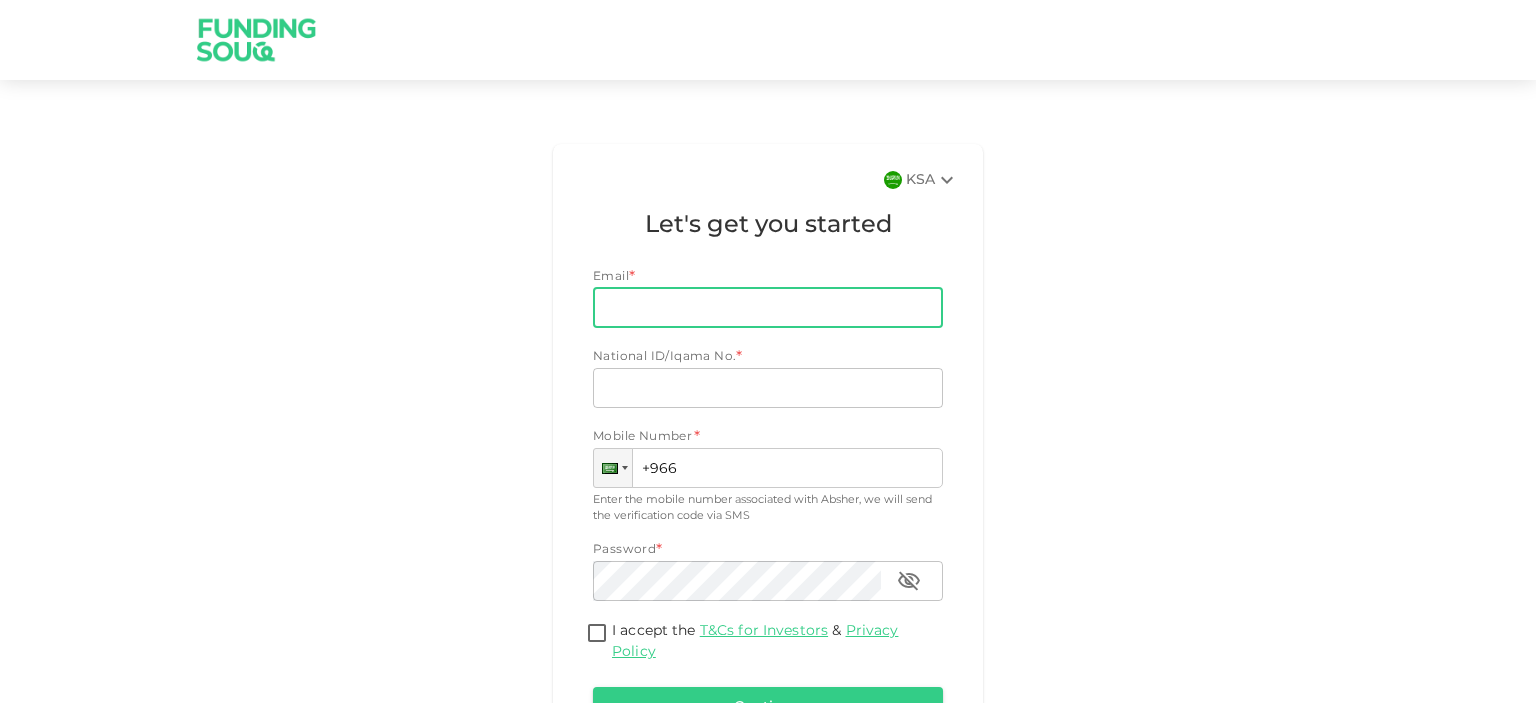 scroll, scrollTop: 0, scrollLeft: 0, axis: both 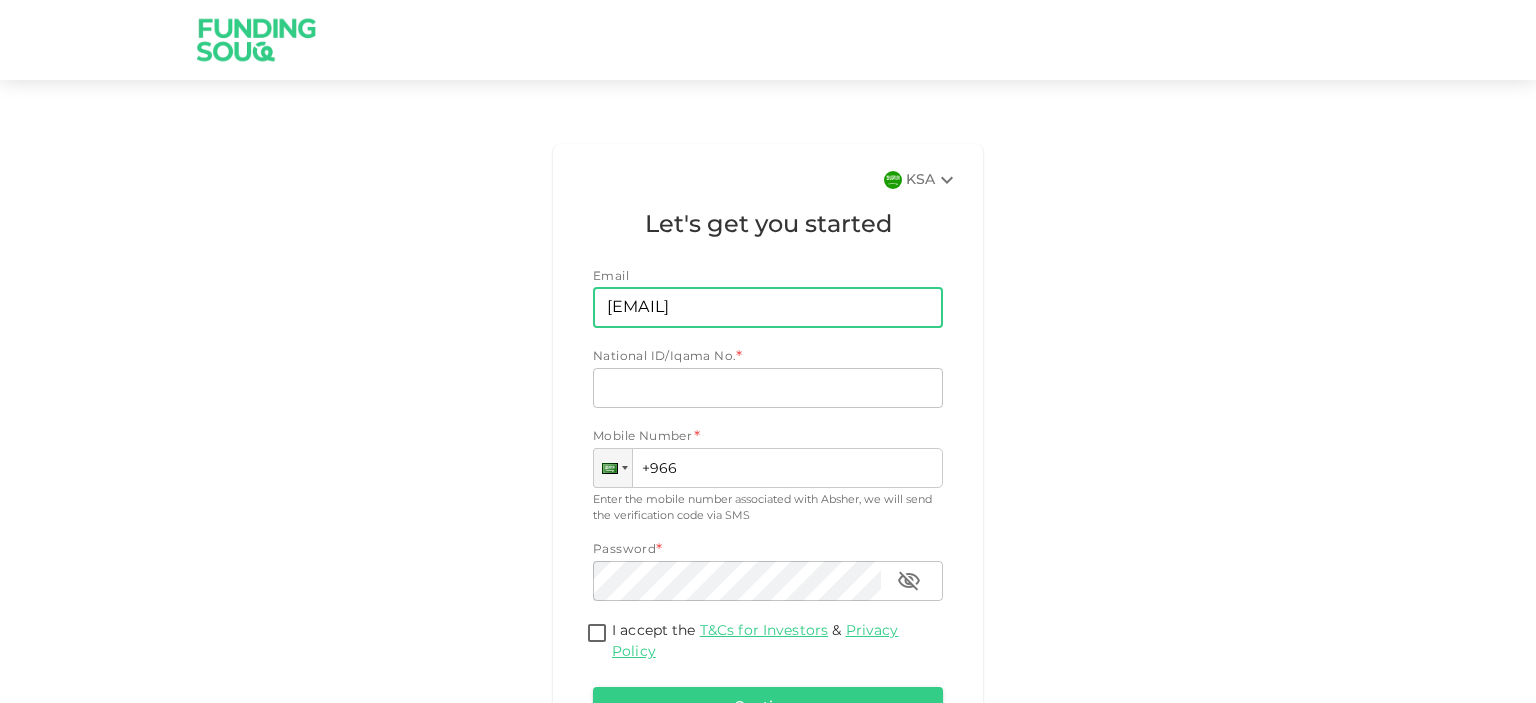 type on "[EMAIL]" 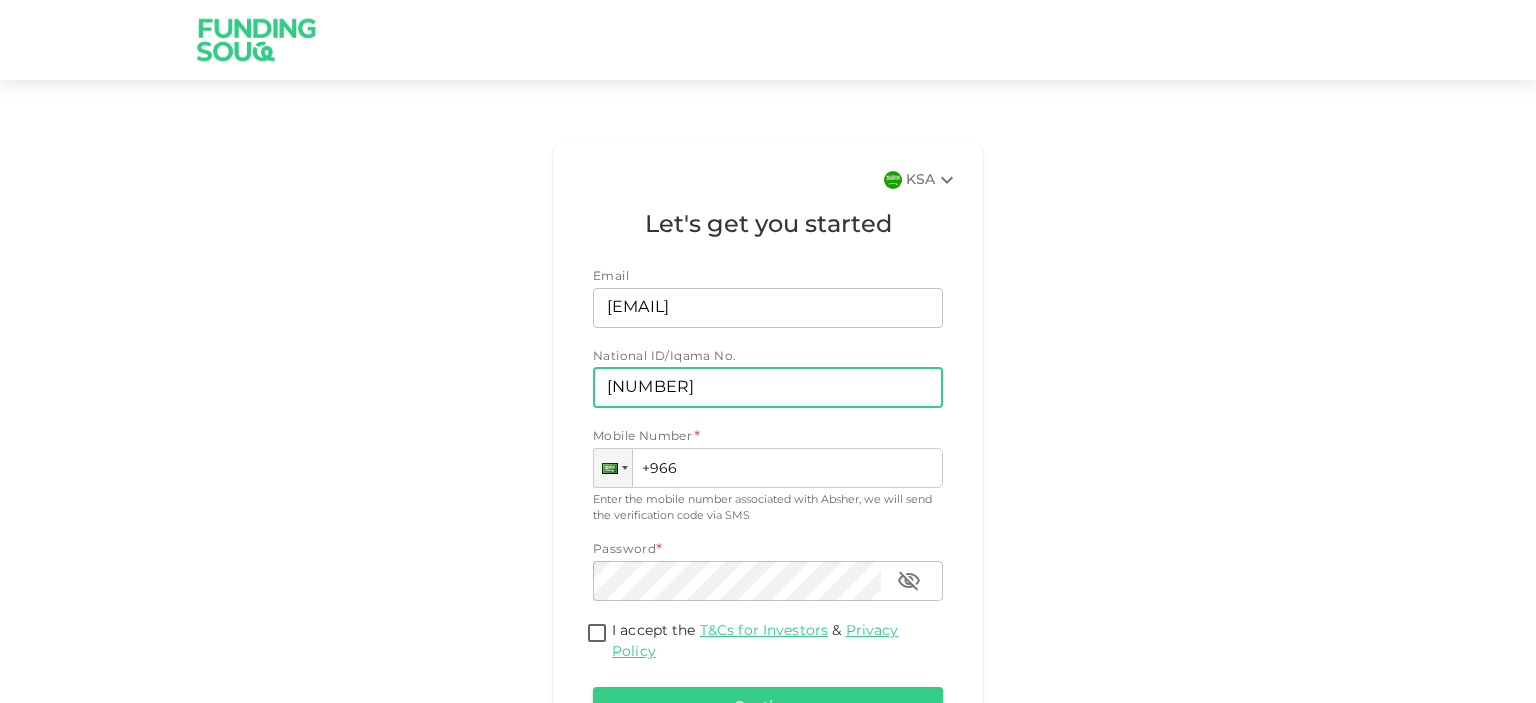 type on "2506430384" 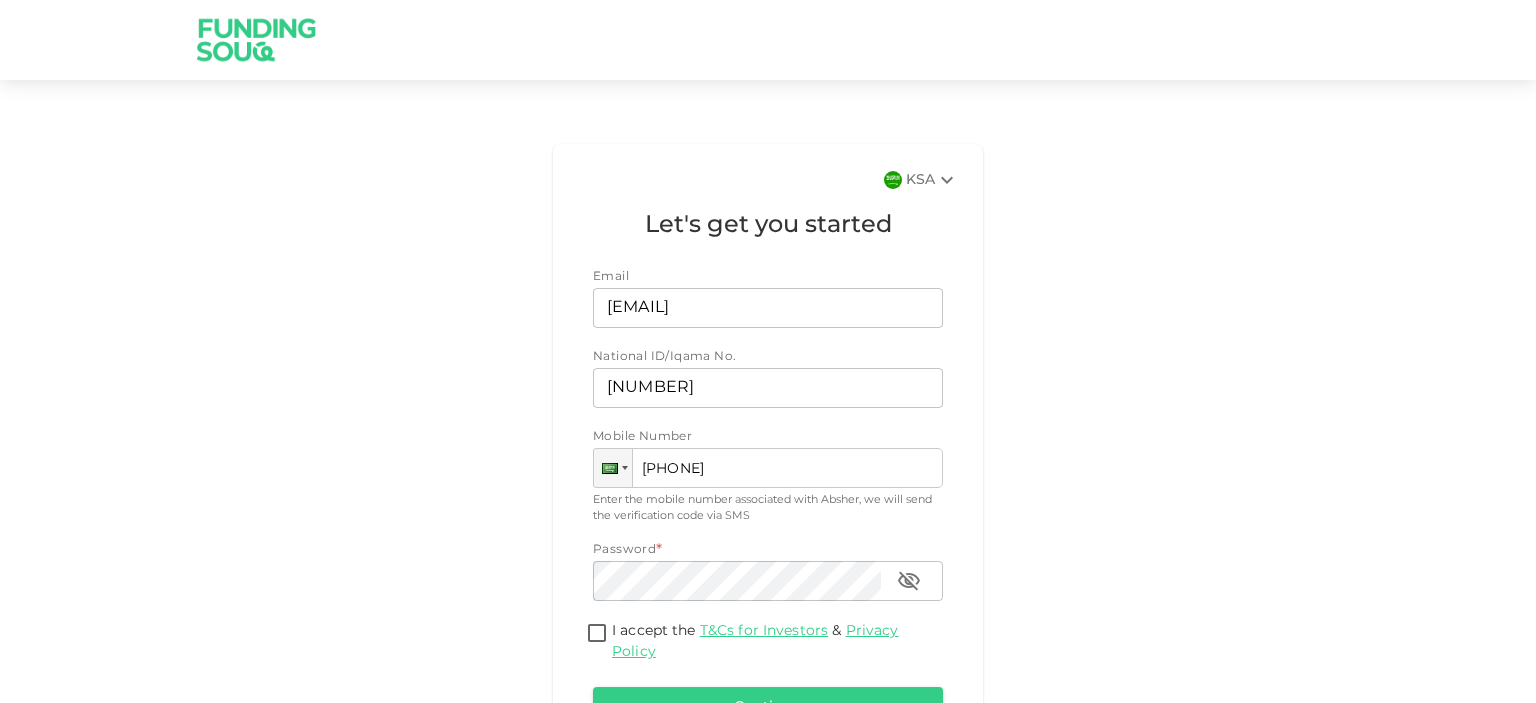 type on "+966 545 007 558" 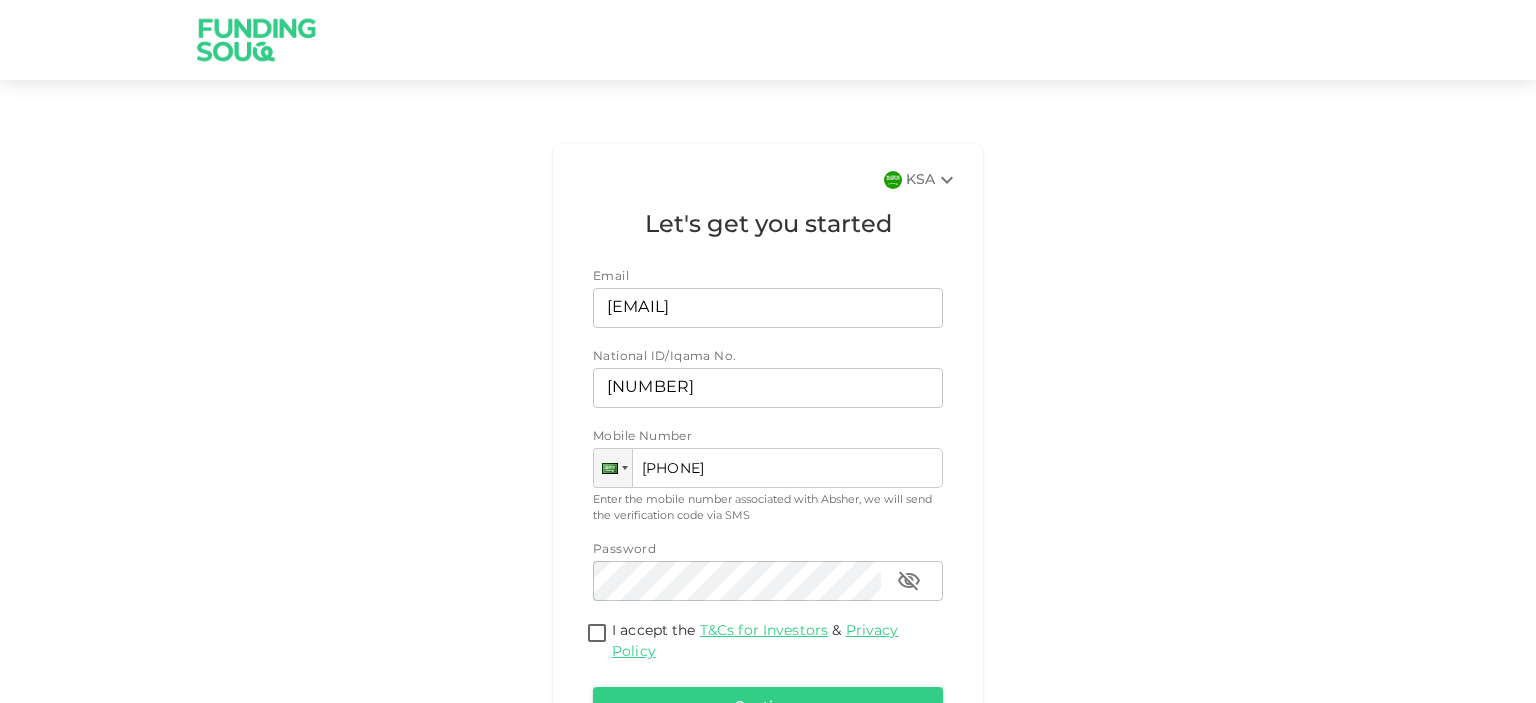 type 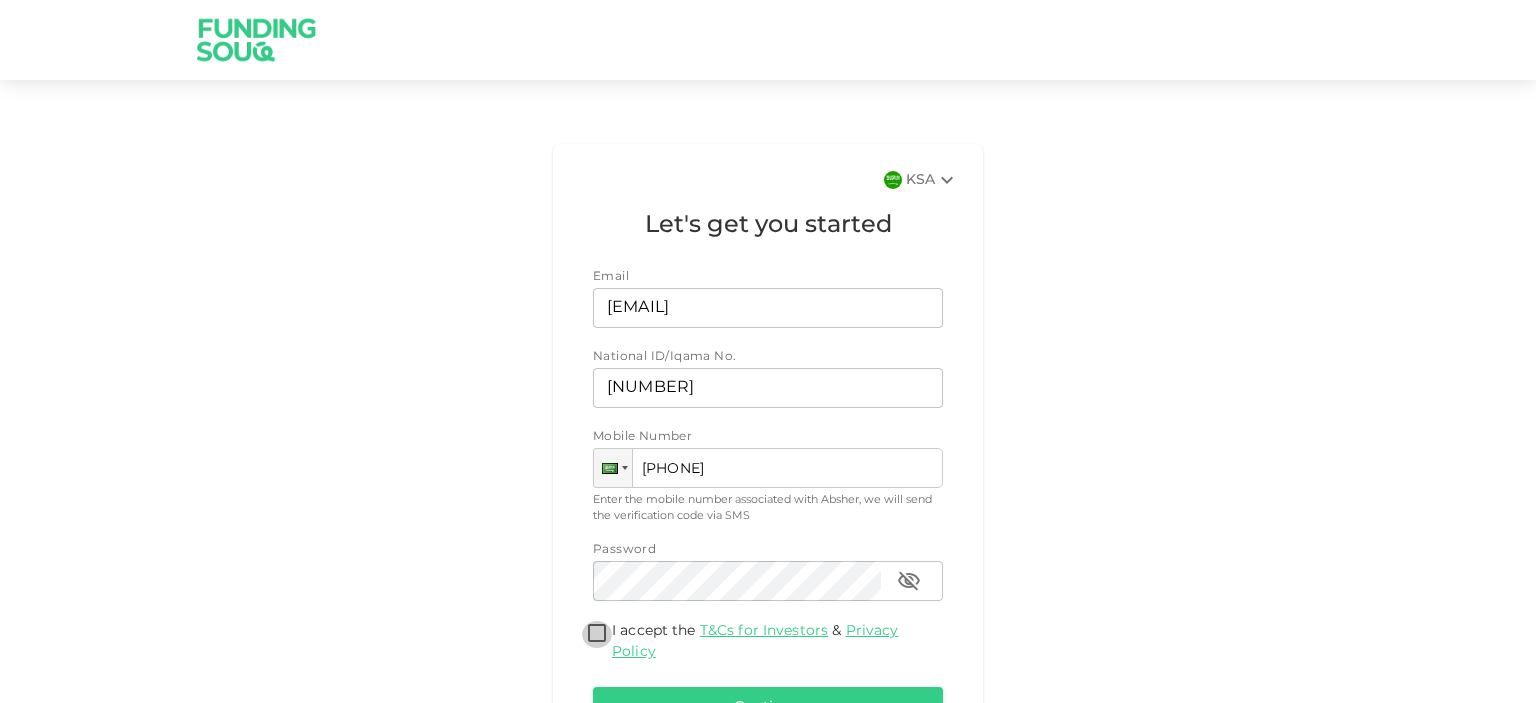 click on "I accept the   T&Cs for Investors   &   Privacy Policy" at bounding box center (597, 634) 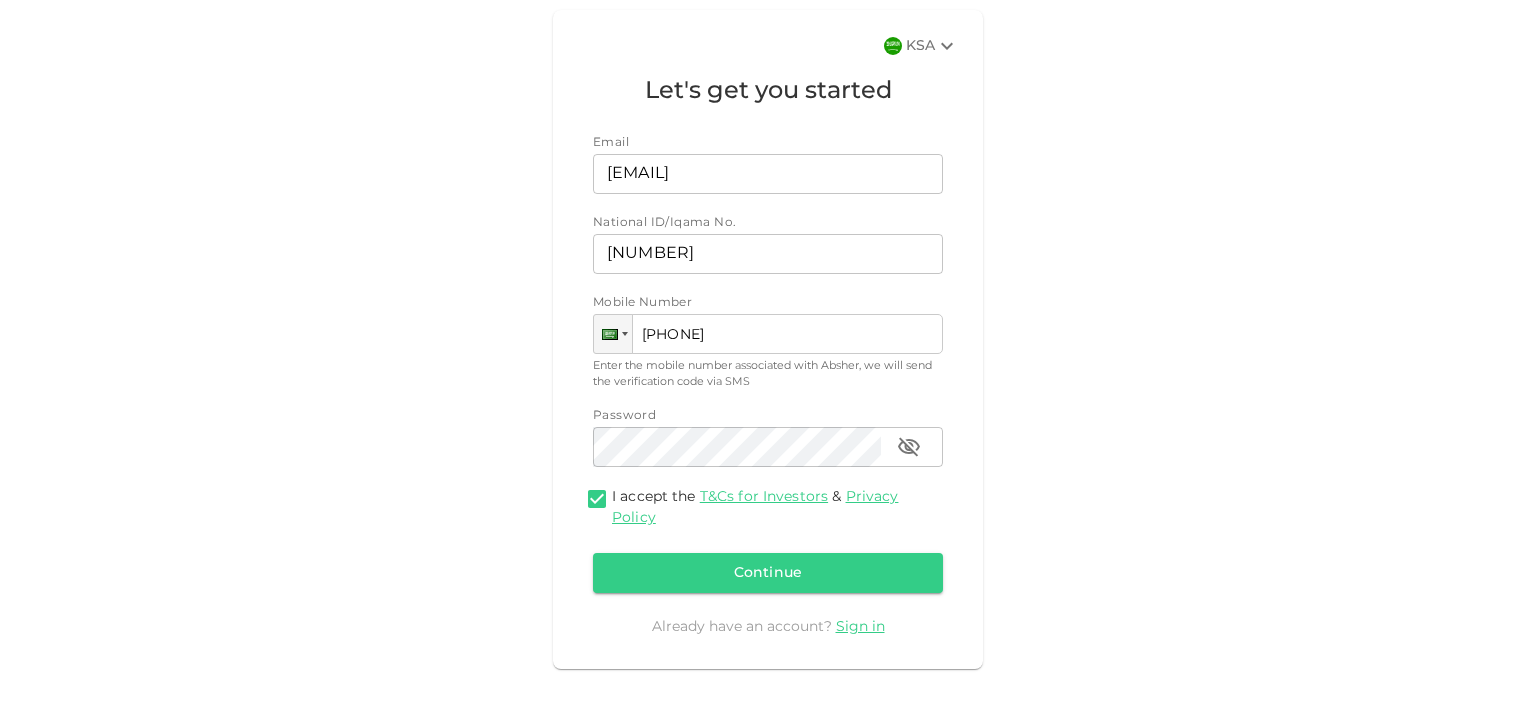 scroll, scrollTop: 139, scrollLeft: 0, axis: vertical 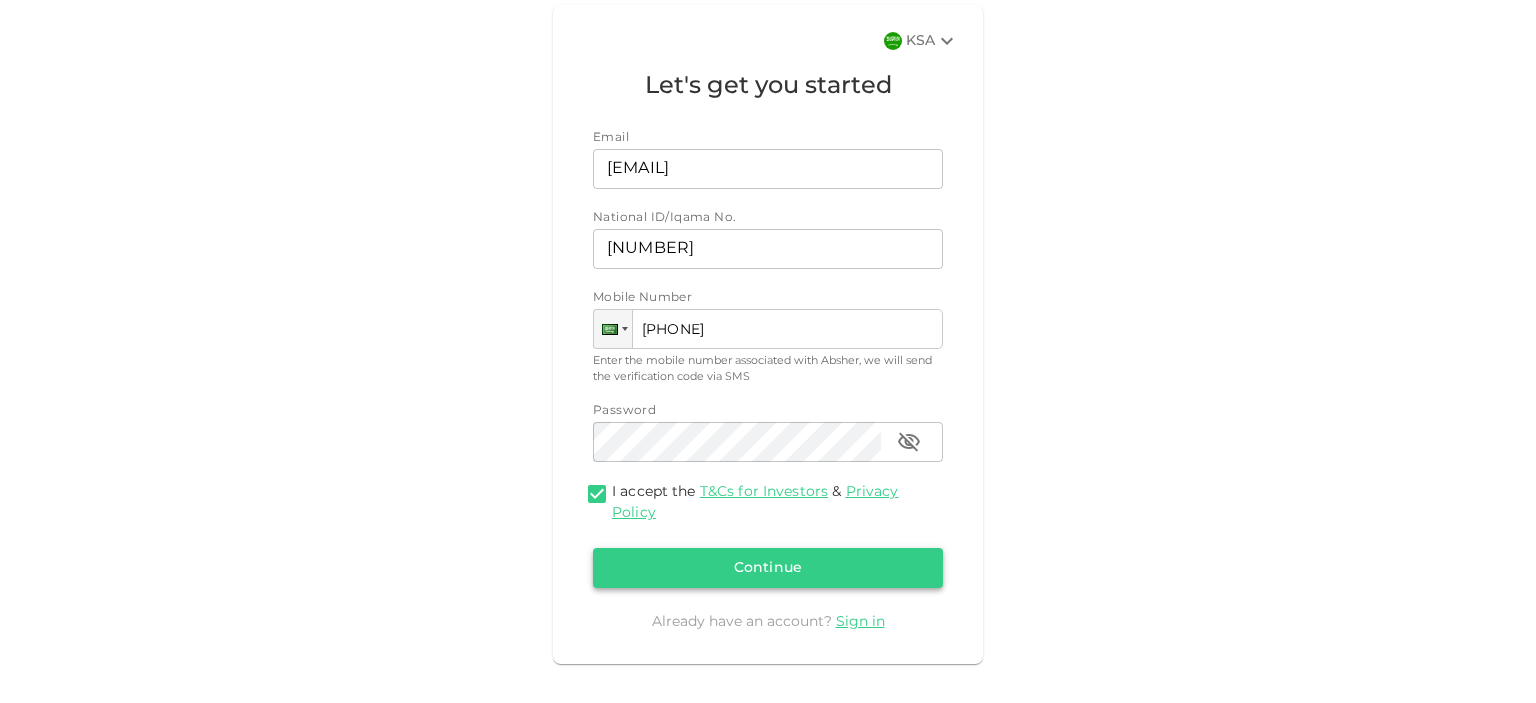click on "Continue" at bounding box center [768, 568] 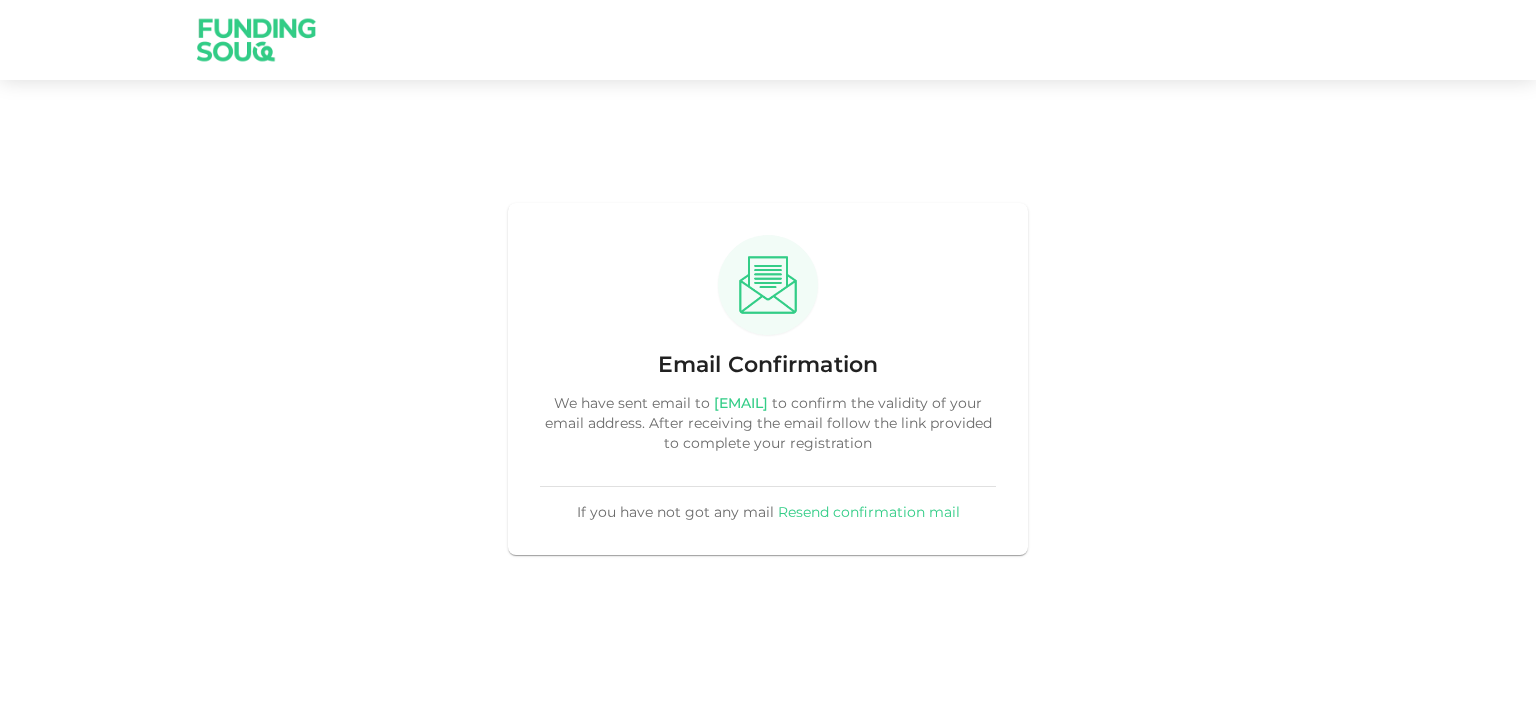 scroll, scrollTop: 0, scrollLeft: 0, axis: both 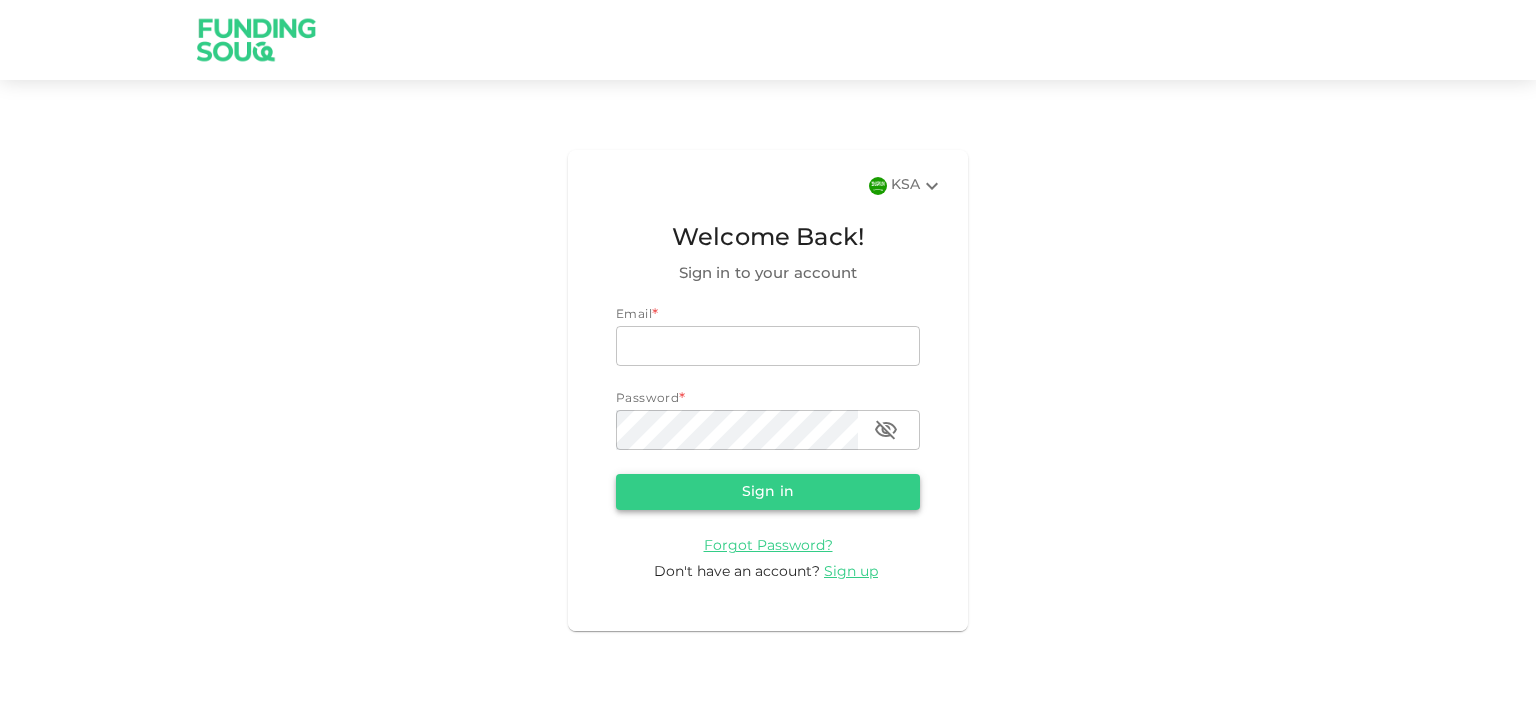 type on "[EMAIL]" 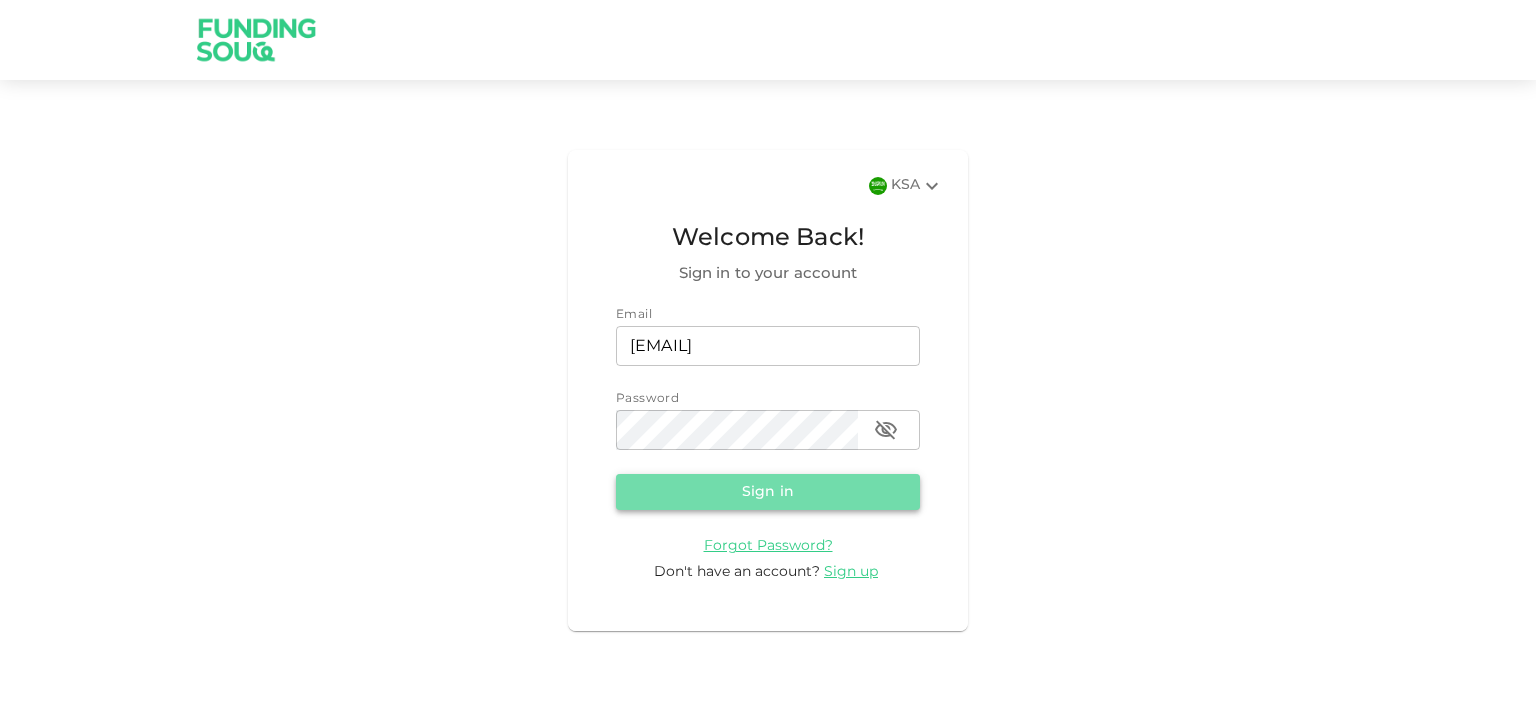 click on "Sign in" at bounding box center [768, 492] 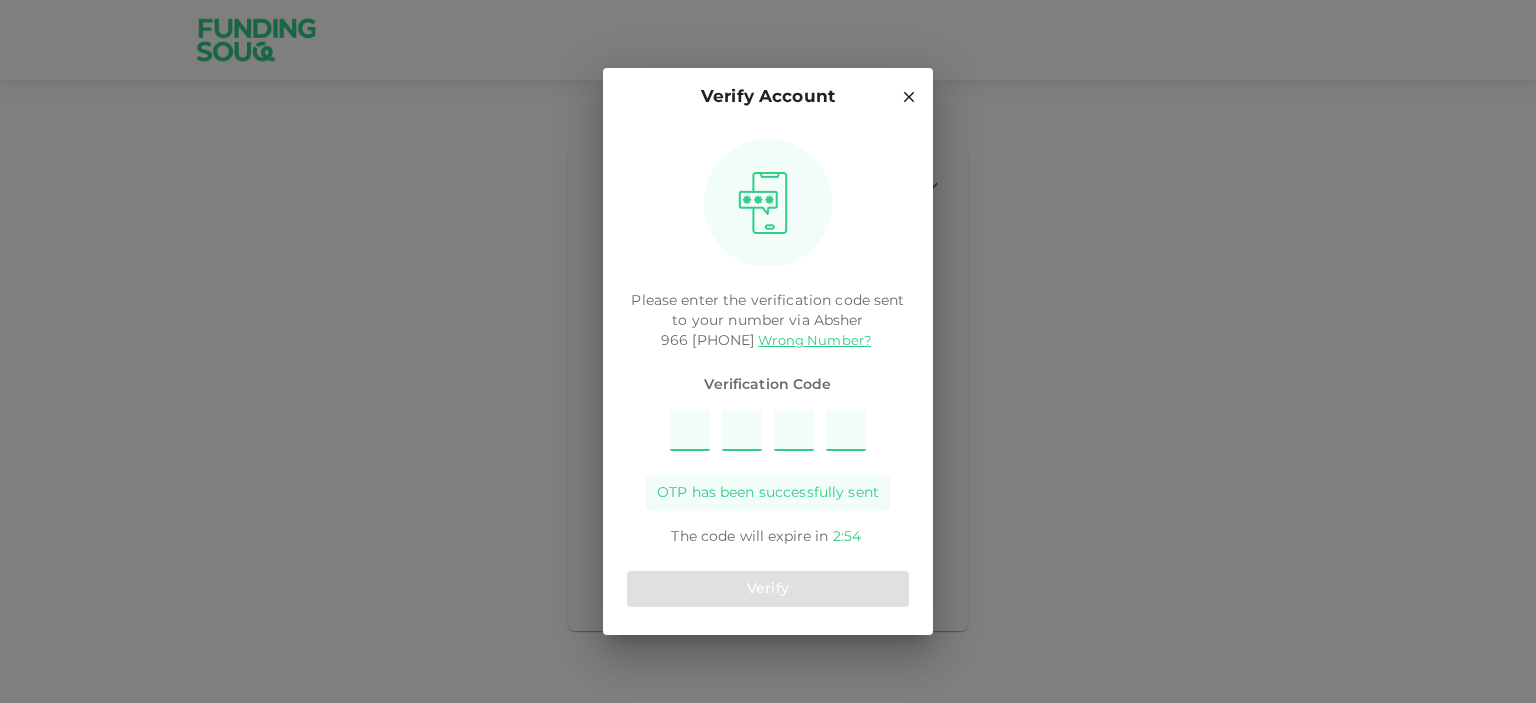 click at bounding box center [690, 431] 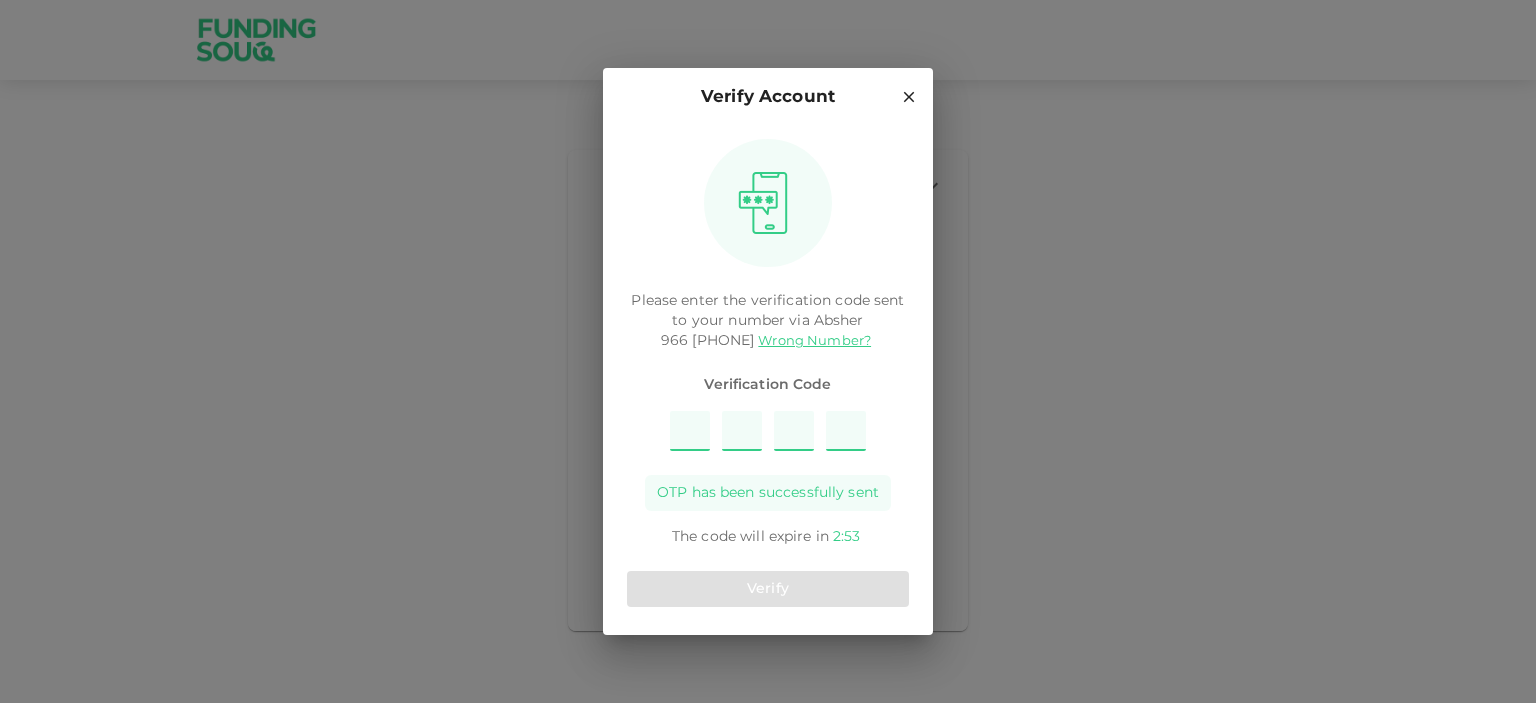 type on "1" 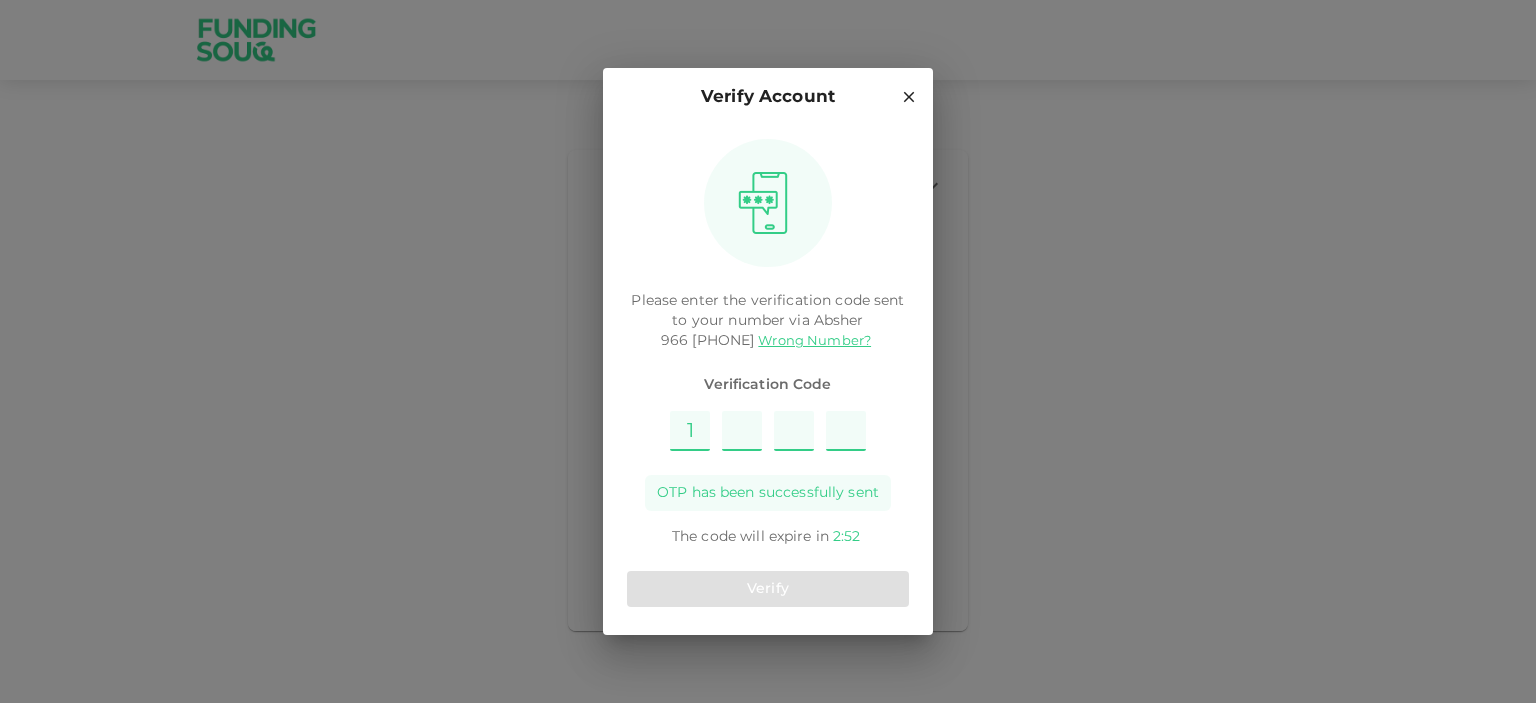 type on "6" 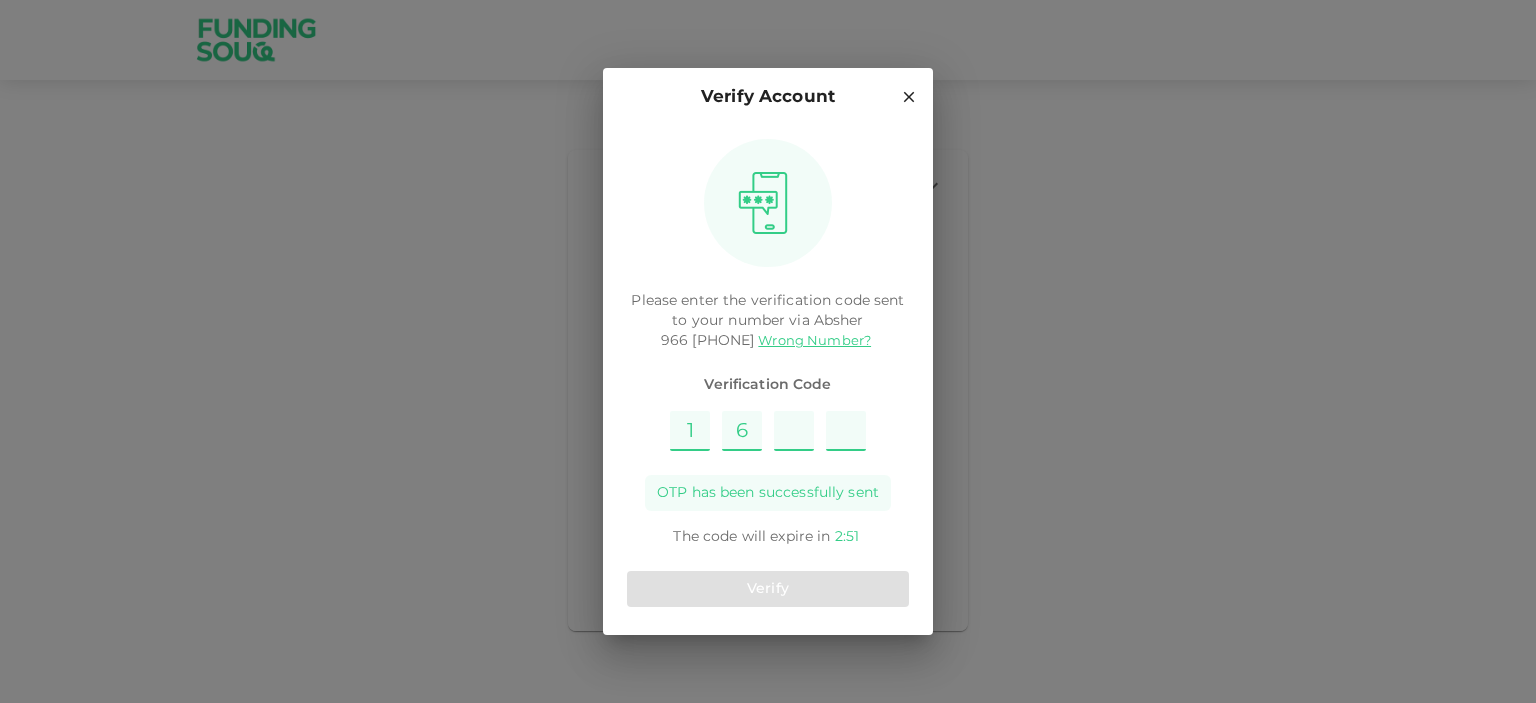 type on "3" 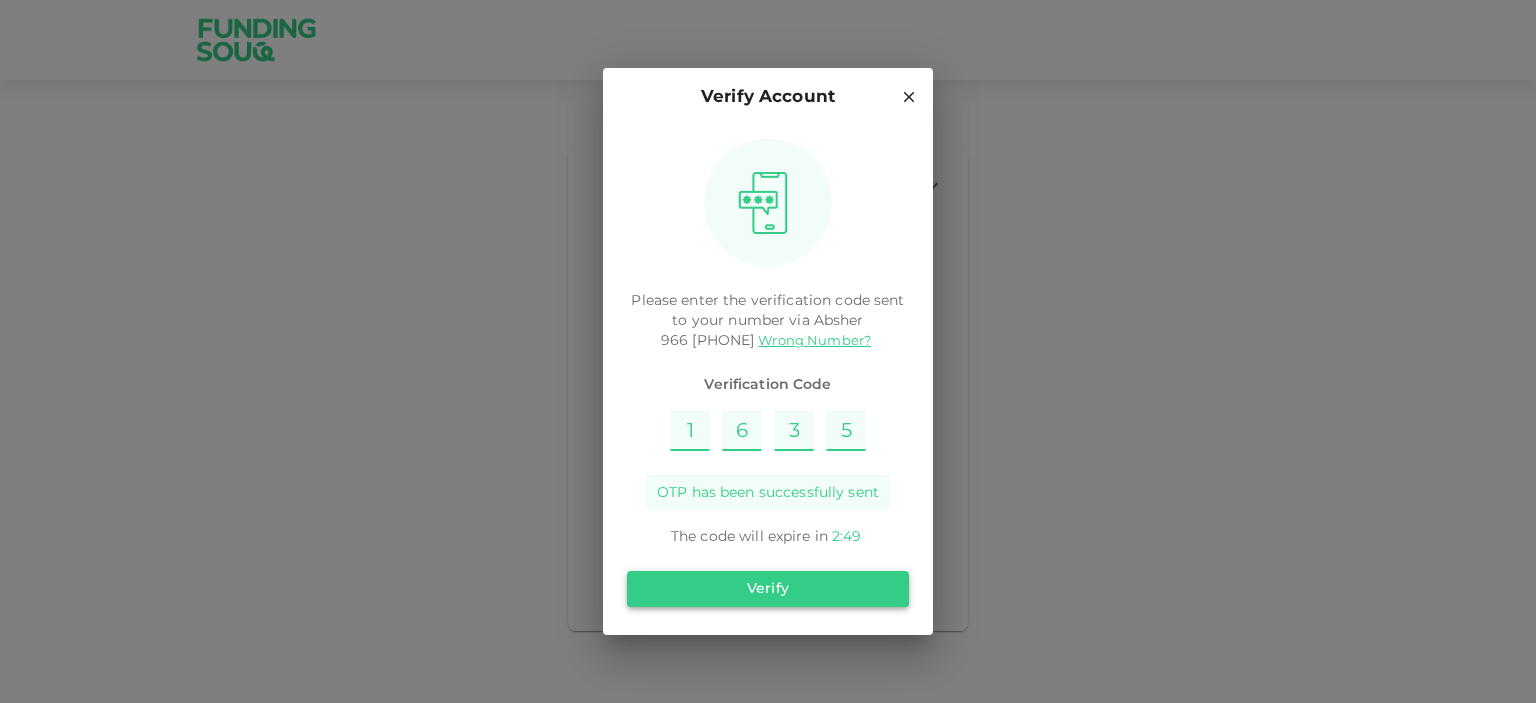 type on "5" 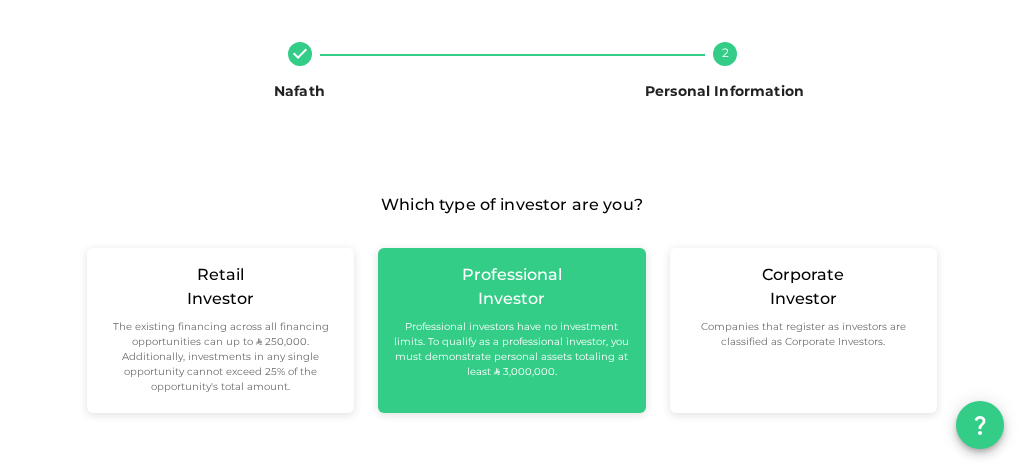 scroll, scrollTop: 118, scrollLeft: 0, axis: vertical 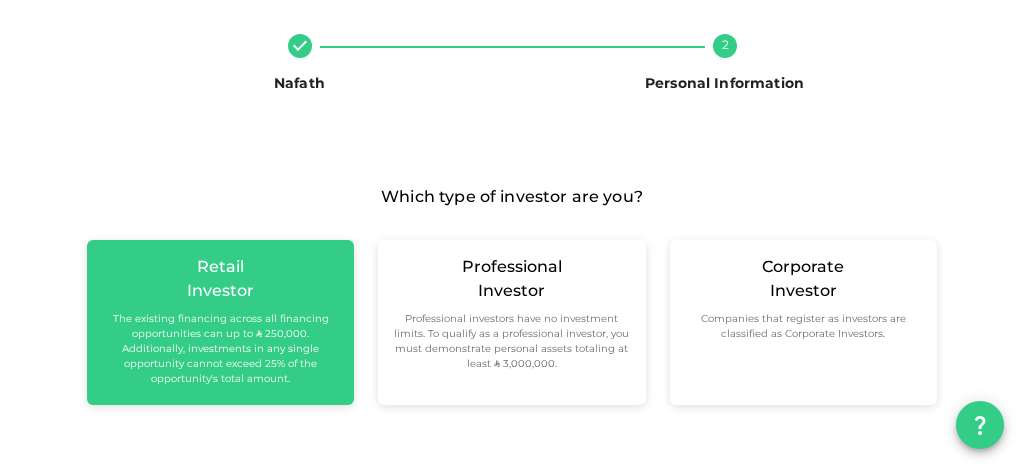 click on "The existing financing across all financing opportunities can up to ʢ 250,000. Additionally, investments in any single opportunity cannot exceed 25% of the opportunity's total amount." at bounding box center [220, 349] 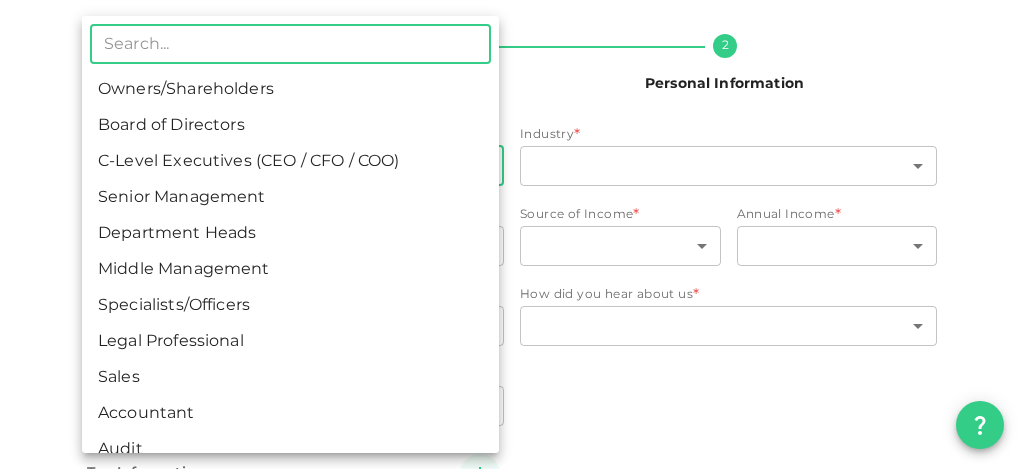 click on "KSA parthi41189@gmail.com Nafath 2 Personal Information   Employment Status * ​ ​   Industry * ​ ​   Company Name companyName companyName   Job Title jobTitle jobTitle   Source of Income * ​ ​   Annual Income * ​ ​   Net Worth * ​ ​   Estimated Annual Investment * ​ ​   How did you hear about us * ​ ​   Tax Information   Country * ​ ​ Do you have a tax ID in this country Yes No   Tax ID * Tax ID Tax ID Back Next
​ Owners/Shareholders Board of Directors C-Level Executives (CEO / CFO / COO) Senior Management Department Heads Middle Management Specialists/Officers Legal Professional Sales Accountant Audit Administrative Staff Support Staff Unemployed Student Retired" at bounding box center (512, 234) 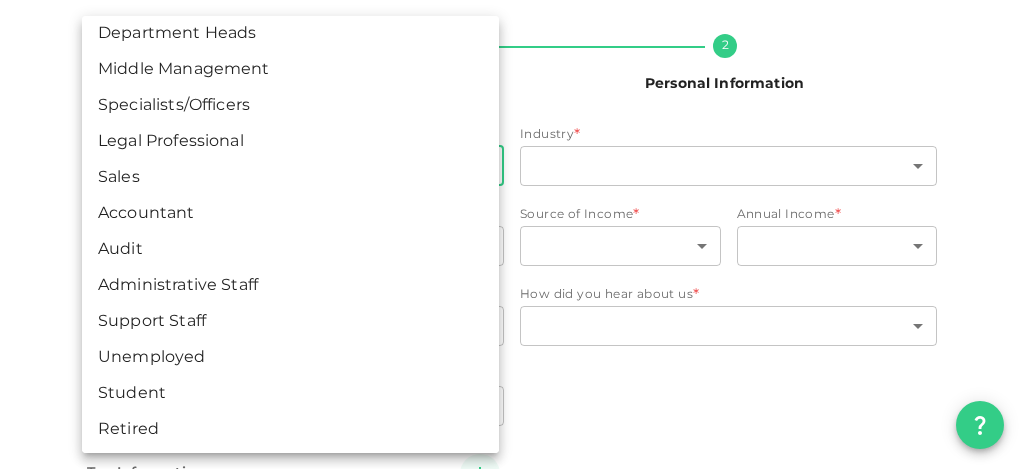 scroll, scrollTop: 203, scrollLeft: 0, axis: vertical 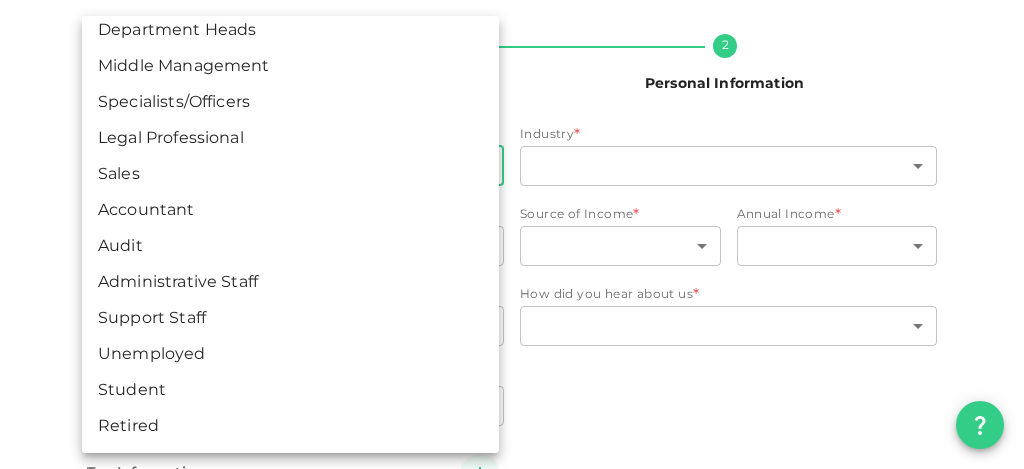click on "Specialists/Officers" at bounding box center (290, 103) 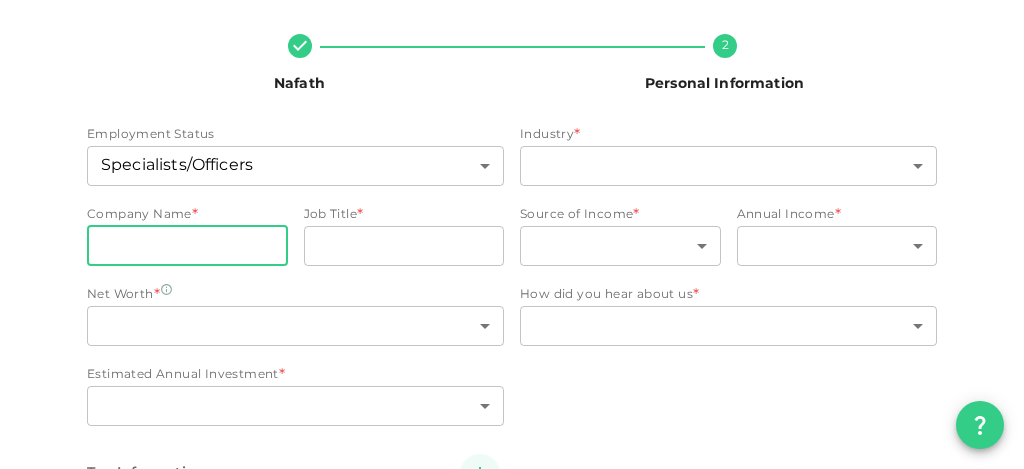 click on "companyName" at bounding box center (187, 246) 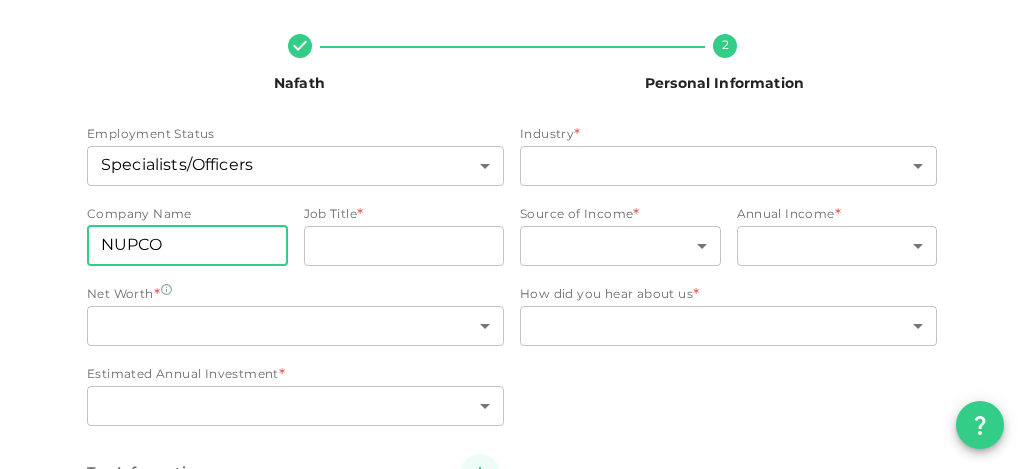 type on "NUPCO" 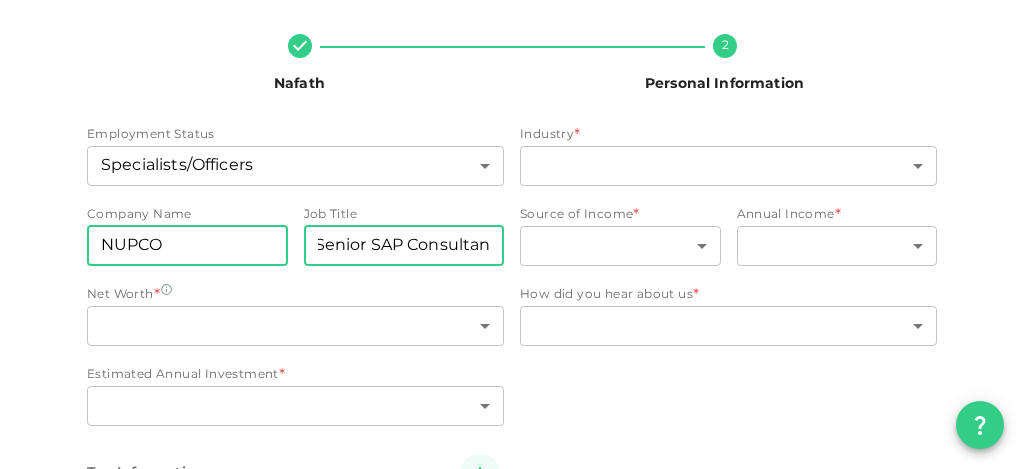 scroll, scrollTop: 0, scrollLeft: 10, axis: horizontal 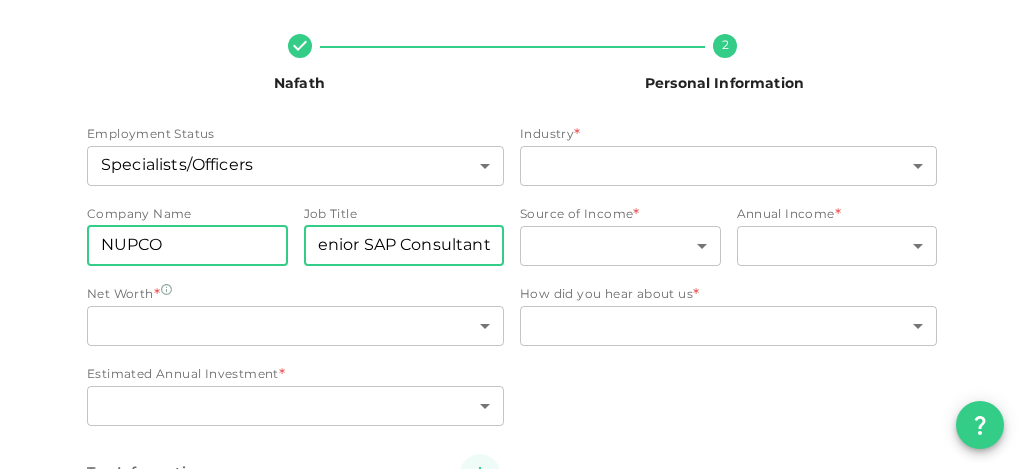 type on "Senior SAP Consultant" 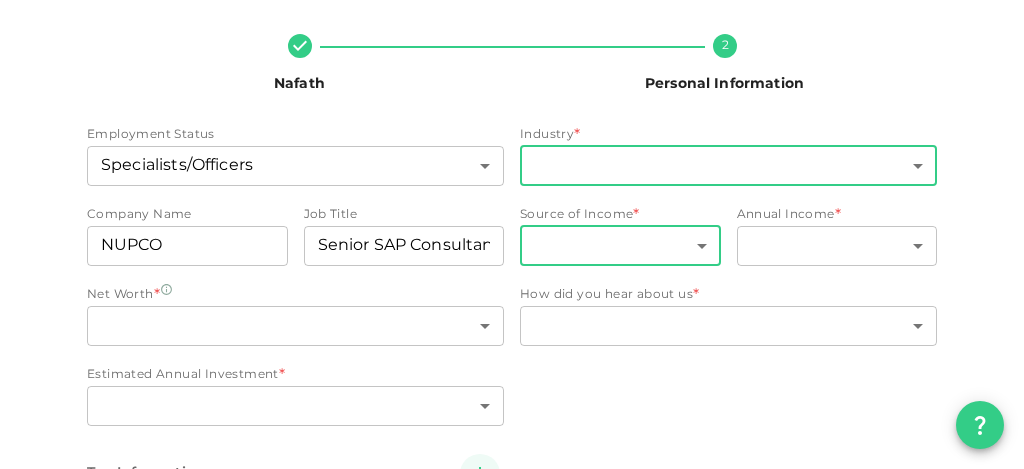 click on "KSA parthi41189@gmail.com Nafath 2 Personal Information   Employment Status Specialists/Officers 7 ​   Industry * ​ ​   Company Name companyName NUPCO companyName   Job Title jobTitle Senior SAP Consultant jobTitle   Source of Income * ​ ​   Annual Income * ​ ​   Net Worth * ​ ​   Estimated Annual Investment * ​ ​   How did you hear about us * ​ ​   Tax Information   Country * ​ ​ Do you have a tax ID in this country Yes No   Tax ID * Tax ID Tax ID Back Next" at bounding box center (512, 234) 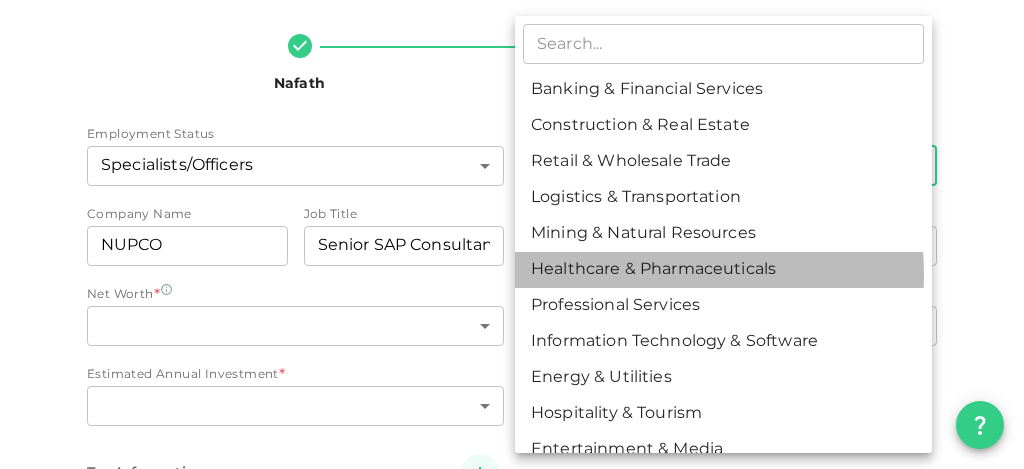 click on "Healthcare & Pharmaceuticals" at bounding box center (723, 270) 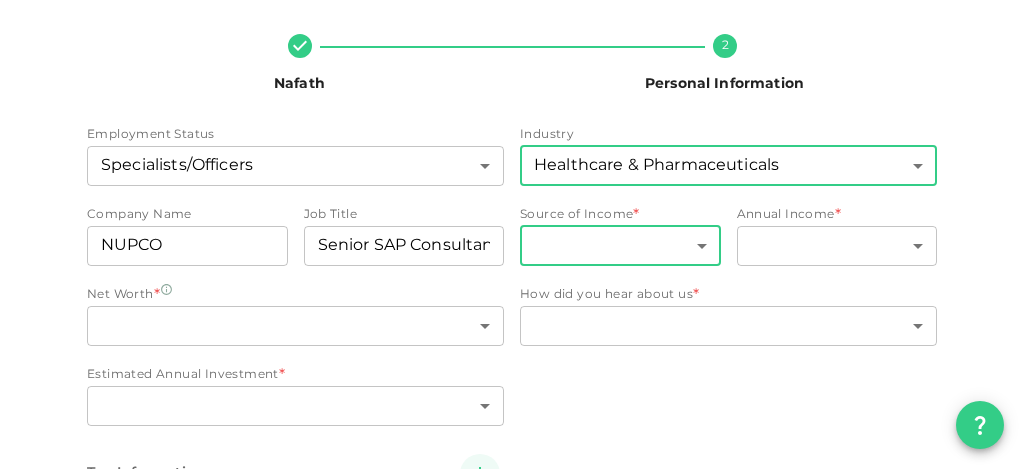 click on "KSA parthi41189@gmail.com Nafath 2 Personal Information   Employment Status Specialists/Officers 7 ​   Industry Healthcare & Pharmaceuticals 6 ​   Company Name companyName NUPCO companyName   Job Title jobTitle Senior SAP Consultant jobTitle   Source of Income * ​ ​   Annual Income * ​ ​   Net Worth * ​ ​   Estimated Annual Investment * ​ ​   How did you hear about us * ​ ​   Tax Information   Country * ​ ​ Do you have a tax ID in this country Yes No   Tax ID * Tax ID Tax ID Back Next" at bounding box center (512, 234) 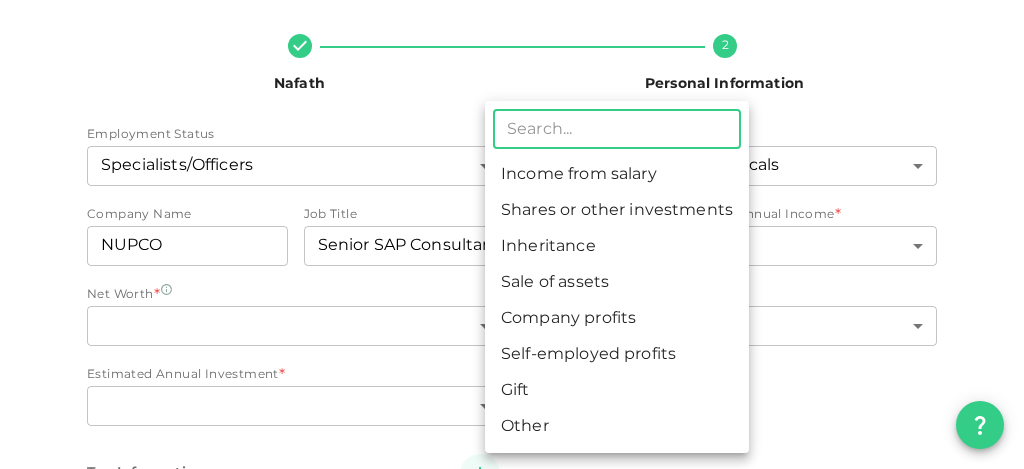 click on "Income from salary" at bounding box center [617, 175] 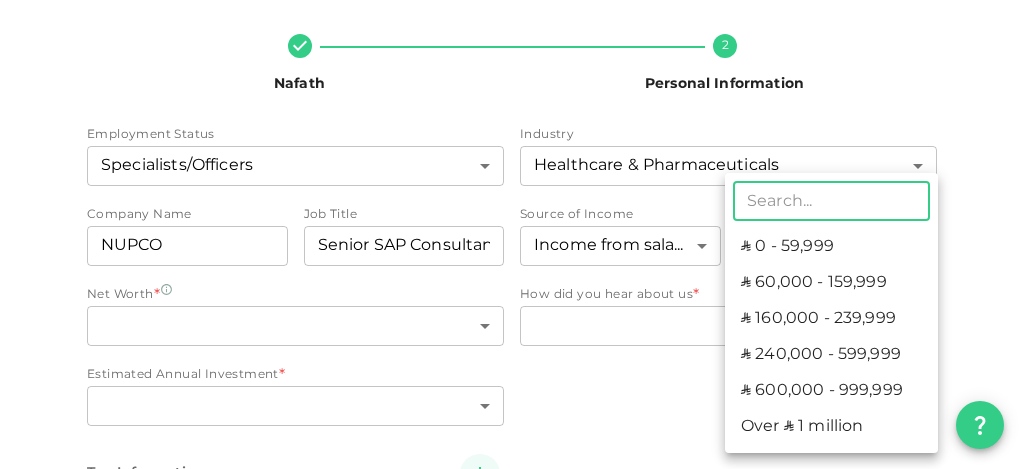 click on "KSA parthi41189@gmail.com Nafath 2 Personal Information   Employment Status Specialists/Officers 7 ​   Industry Healthcare & Pharmaceuticals 6 ​   Company Name companyName NUPCO companyName   Job Title jobTitle Senior SAP Consultant jobTitle   Source of Income Income from salary 1 ​   Annual Income * ​ ​   Net Worth * ​ ​   Estimated Annual Investment * ​ ​   How did you hear about us * ​ ​   Tax Information   Country * ​ ​ Do you have a tax ID in this country Yes No   Tax ID * Tax ID Tax ID Back Next
​ ʢ 0 - 59,999 ʢ 60,000 - 159,999 ʢ 160,000 - 239,999 ʢ 240,000 - 599,999 ʢ 600,000 - 999,999 Over ʢ 1 million" at bounding box center [512, 234] 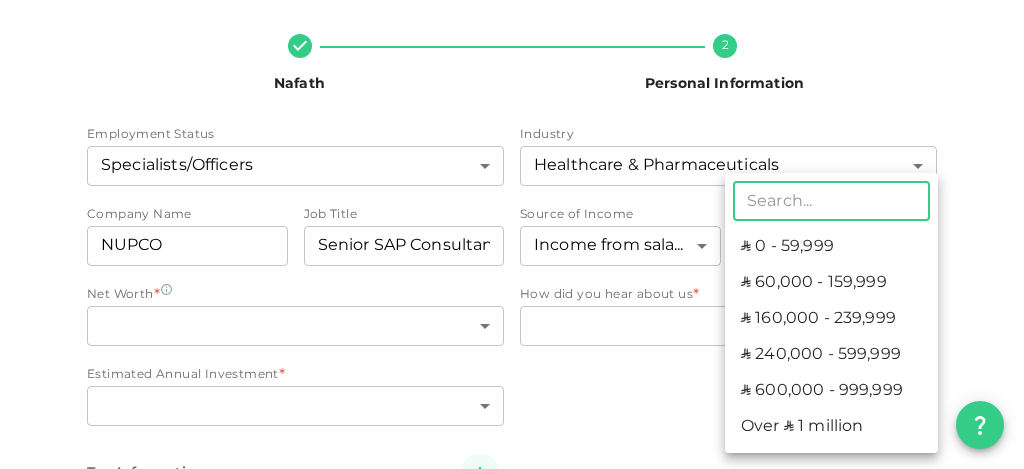 click on "ʢ 240,000 - 599,999" at bounding box center (831, 355) 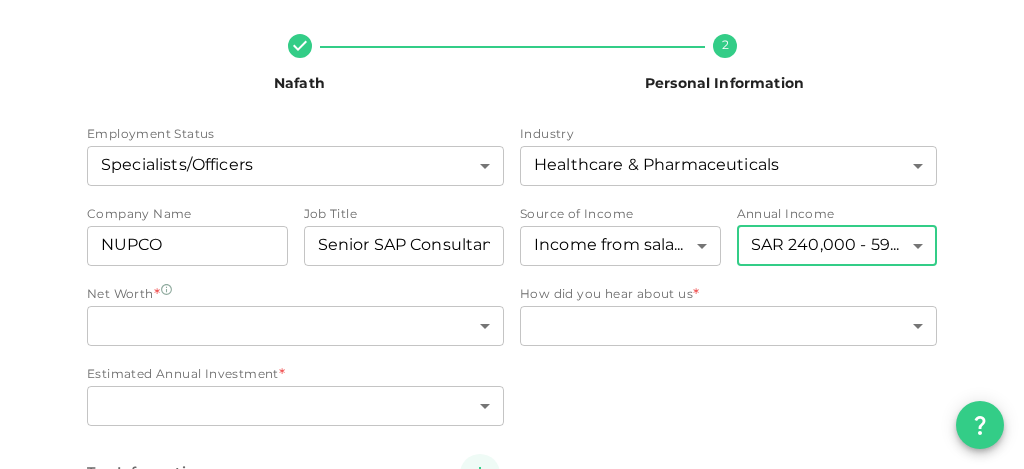type on "4" 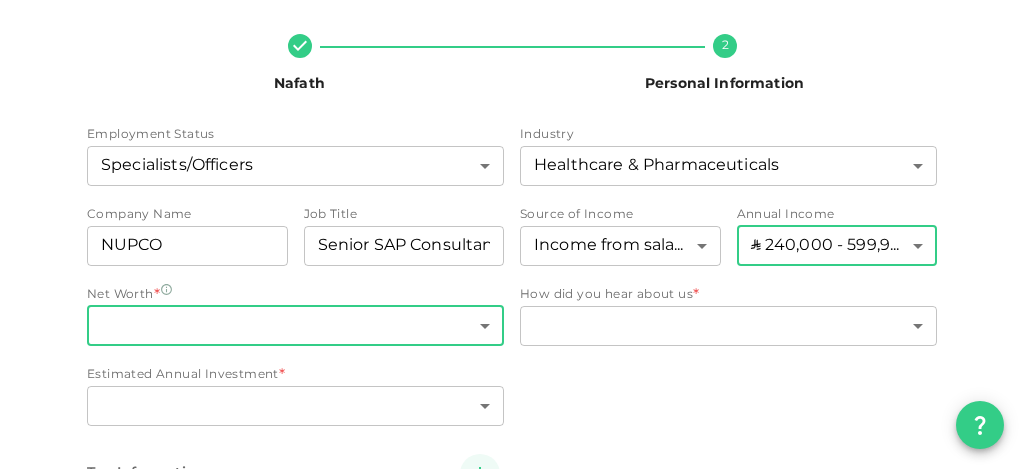 click on "KSA parthi41189@gmail.com Nafath 2 Personal Information   Employment Status Specialists/Officers 7 ​   Industry Healthcare & Pharmaceuticals 6 ​   Company Name companyName NUPCO companyName   Job Title jobTitle Senior SAP Consultant jobTitle   Source of Income Income from salary 1 ​   Annual Income ʢ 240,000 - 599,999 4 ​   Net Worth * ​ ​   Estimated Annual Investment * ​ ​   How did you hear about us * ​ ​   Tax Information   Country * ​ ​ Do you have a tax ID in this country Yes No   Tax ID * Tax ID Tax ID Back Next" at bounding box center [512, 234] 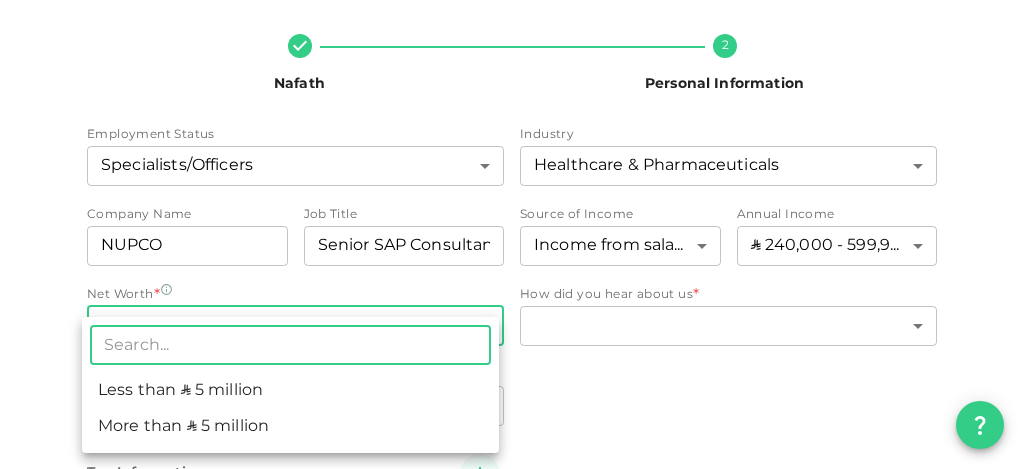 click on "Less than ʢ 5 million" at bounding box center (290, 391) 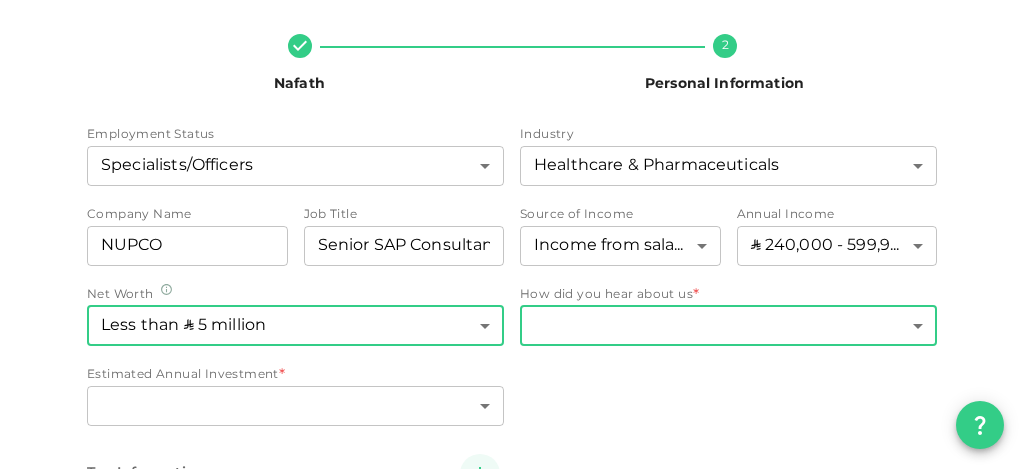 click on "KSA parthi41189@gmail.com Nafath 2 Personal Information   Employment Status Specialists/Officers 7 ​   Industry Healthcare & Pharmaceuticals 6 ​   Company Name companyName NUPCO companyName   Job Title jobTitle Senior SAP Consultant jobTitle   Source of Income Income from salary 1 ​   Annual Income ʢ 240,000 - 599,999 4 ​   Net Worth Less than ʢ 5 million 1 ​   Estimated Annual Investment * ​ ​   How did you hear about us * ​ ​   Tax Information   Country * ​ ​ Do you have a tax ID in this country Yes No   Tax ID * Tax ID Tax ID Back Next" at bounding box center [512, 234] 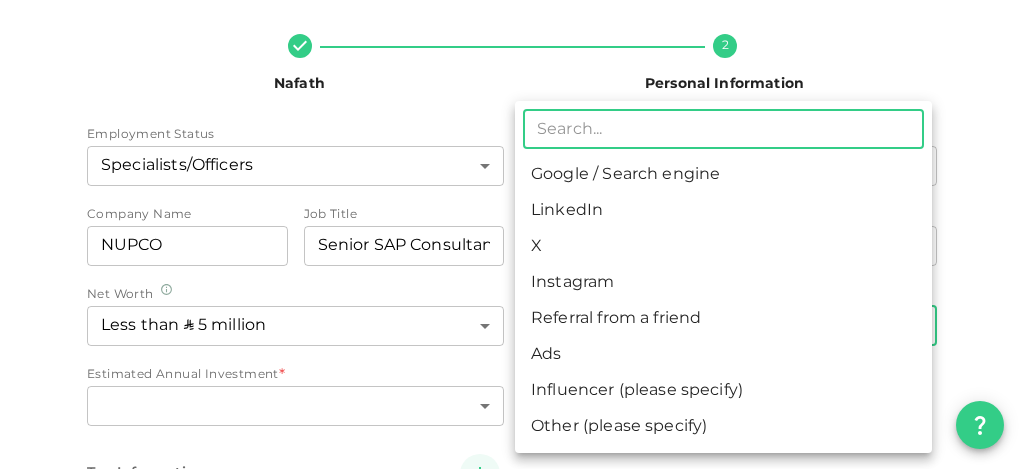 click on "Google / Search engine" at bounding box center (723, 175) 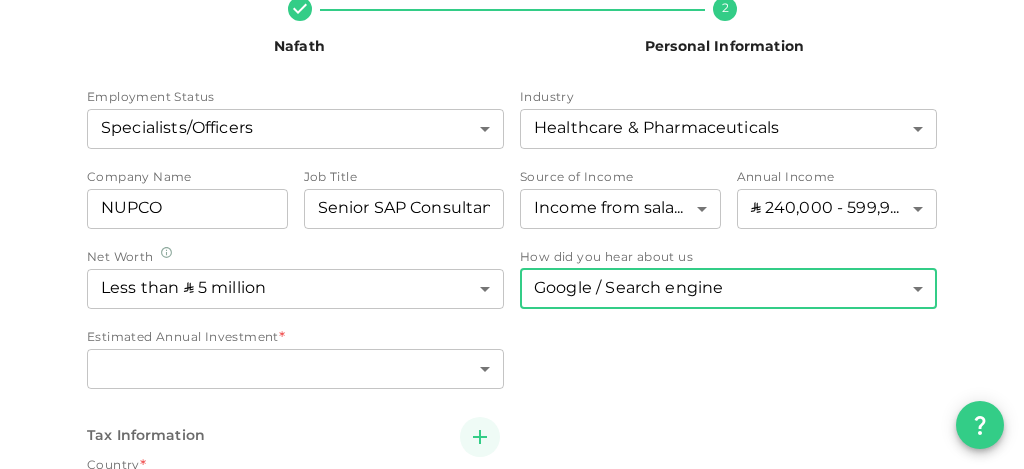 scroll, scrollTop: 318, scrollLeft: 0, axis: vertical 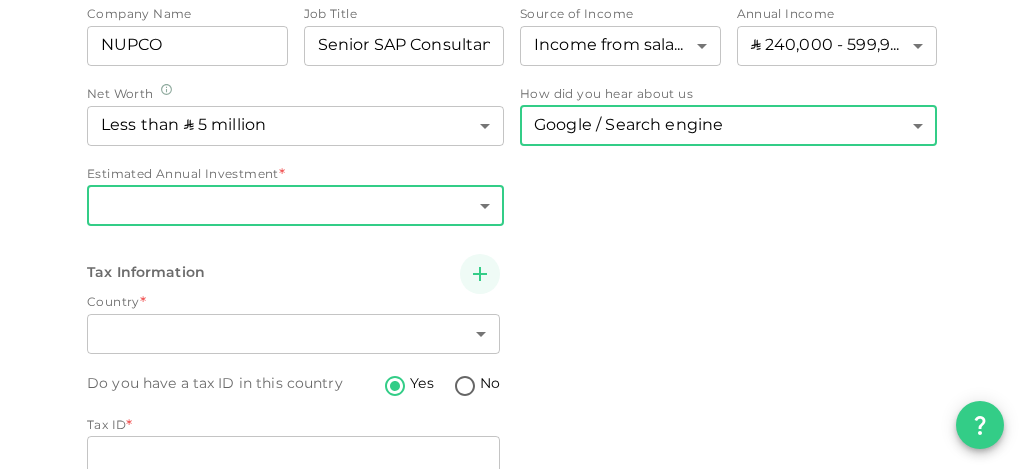 click on "KSA parthi41189@gmail.com Nafath 2 Personal Information   Employment Status Specialists/Officers 7 ​   Industry Healthcare & Pharmaceuticals 6 ​   Company Name companyName NUPCO companyName   Job Title jobTitle Senior SAP Consultant jobTitle   Source of Income Income from salary 1 ​   Annual Income ʢ 240,000 - 599,999 4 ​   Net Worth Less than ʢ 5 million 1 ​   Estimated Annual Investment * ​ ​   How did you hear about us Google / Search engine 1 ​   Tax Information   Country * ​ ​ Do you have a tax ID in this country Yes No   Tax ID * Tax ID Tax ID Back Next" at bounding box center (512, 234) 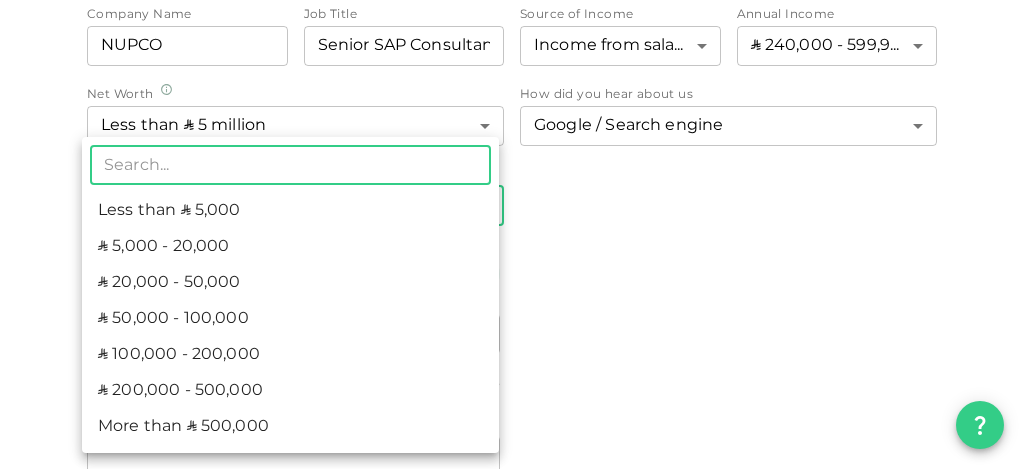 click on "ʢ 20,000 - 50,000" at bounding box center (290, 283) 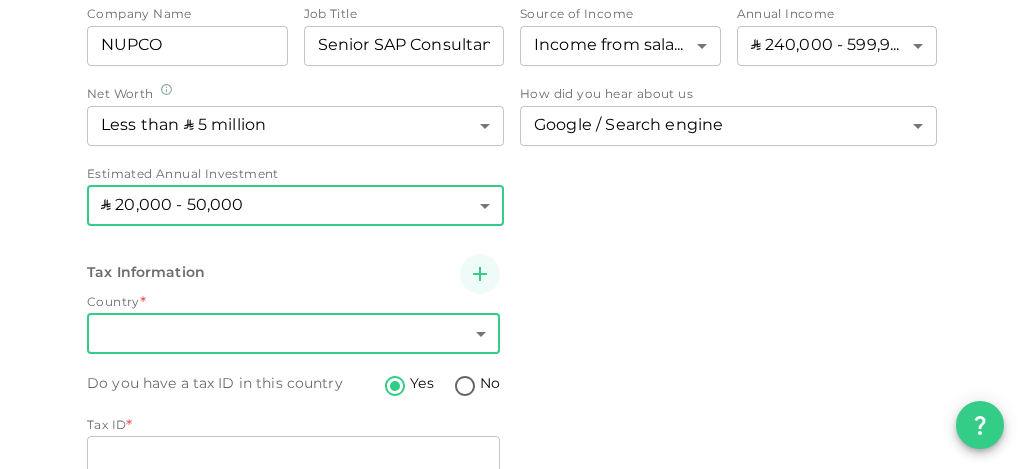 click on "KSA parthi41189@gmail.com Nafath 2 Personal Information   Employment Status Specialists/Officers 7 ​   Industry Healthcare & Pharmaceuticals 6 ​   Company Name companyName NUPCO companyName   Job Title jobTitle Senior SAP Consultant jobTitle   Source of Income Income from salary 1 ​   Annual Income ʢ 240,000 - 599,999 4 ​   Net Worth Less than ʢ 5 million 1 ​   Estimated Annual Investment ʢ 20,000 - 50,000 3 ​   How did you hear about us Google / Search engine 1 ​   Tax Information   Country * ​ ​ Do you have a tax ID in this country Yes No   Tax ID * Tax ID Tax ID Back Next" at bounding box center [512, 234] 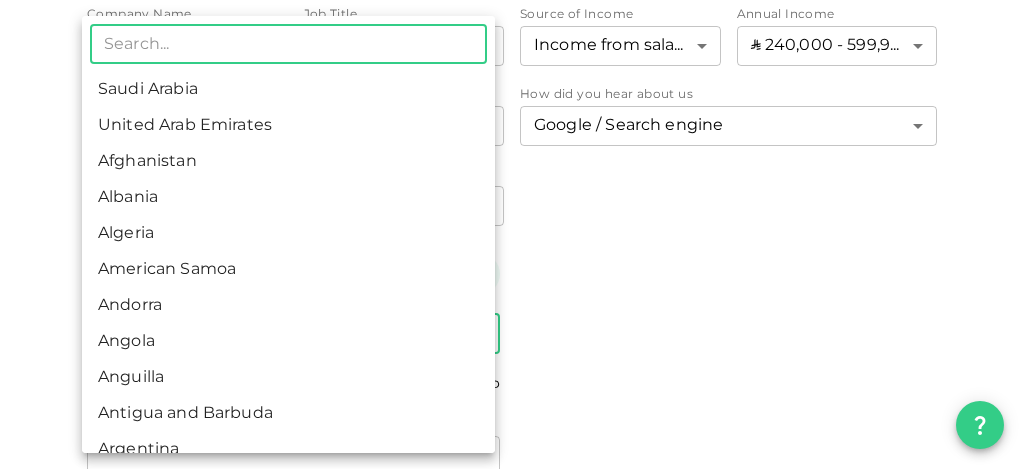 click on "Saudi Arabia" at bounding box center (288, 90) 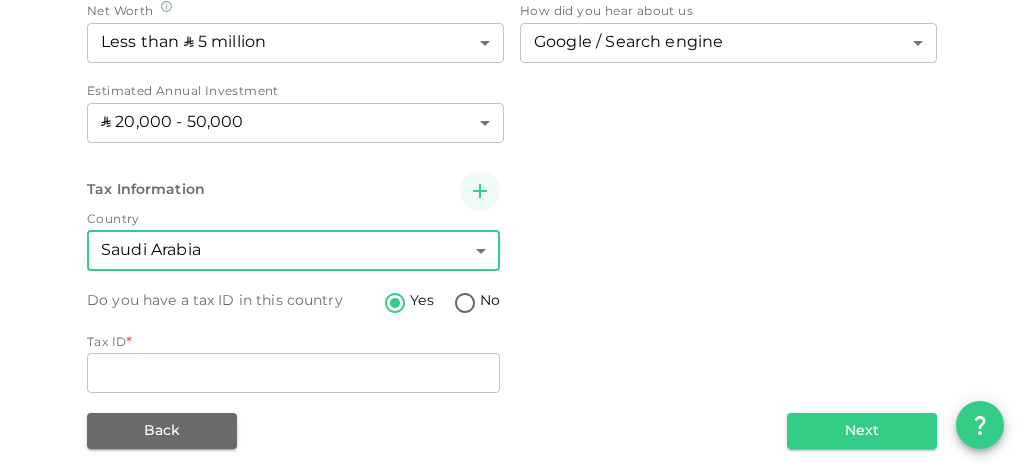 scroll, scrollTop: 413, scrollLeft: 0, axis: vertical 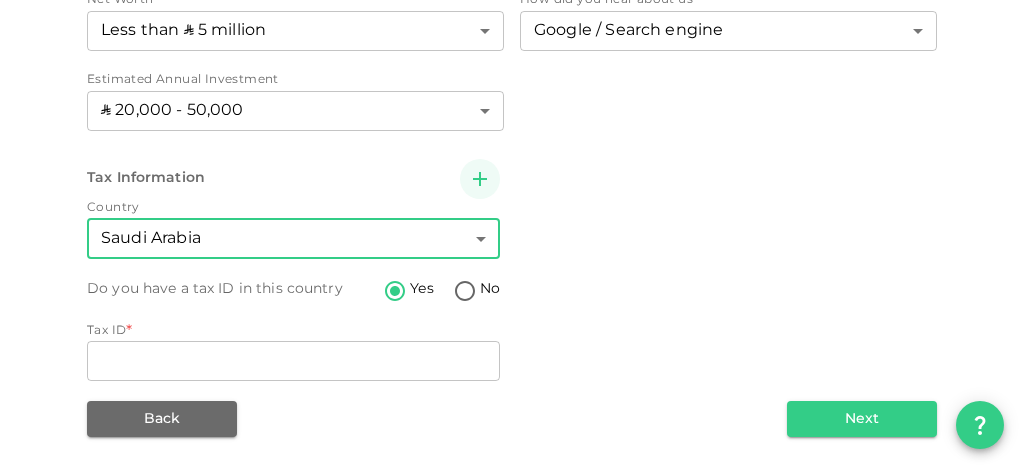 click on "No" at bounding box center [465, 292] 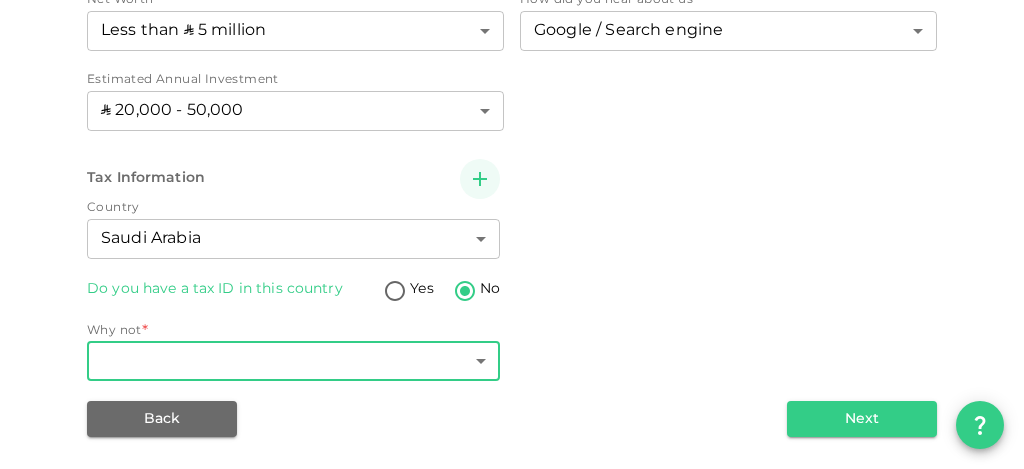 click on "KSA parthi41189@gmail.com Nafath 2 Personal Information   Employment Status Specialists/Officers 7 ​   Industry Healthcare & Pharmaceuticals 6 ​   Company Name companyName NUPCO companyName   Job Title jobTitle Senior SAP Consultant jobTitle   Source of Income Income from salary 1 ​   Annual Income ʢ 240,000 - 599,999 4 ​   Net Worth Less than ʢ 5 million 1 ​   Estimated Annual Investment ʢ 20,000 - 50,000 3 ​   How did you hear about us Google / Search engine 1 ​   Tax Information   Country Saudi Arabia 1 ​ Do you have a tax ID in this country Yes No   Why not * ​ ​ Back Next" at bounding box center [512, 234] 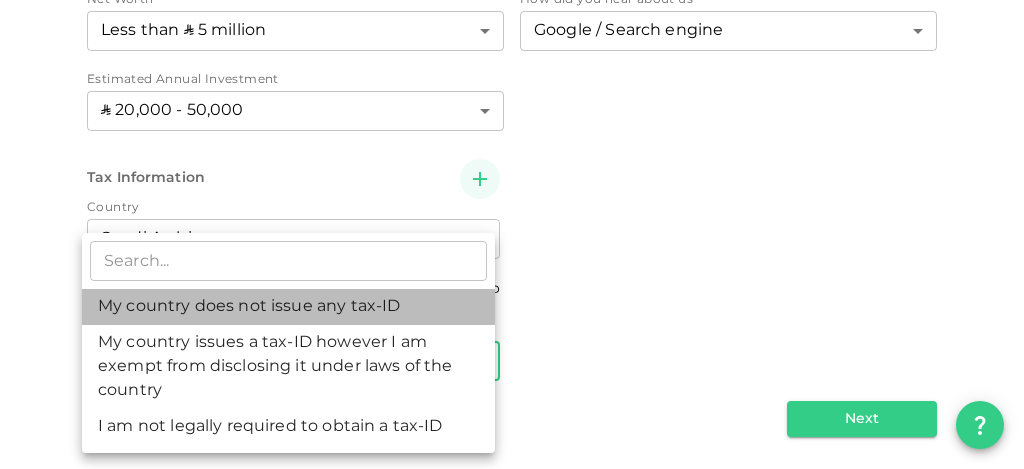click on "My country does not issue any tax-ID" at bounding box center (288, 307) 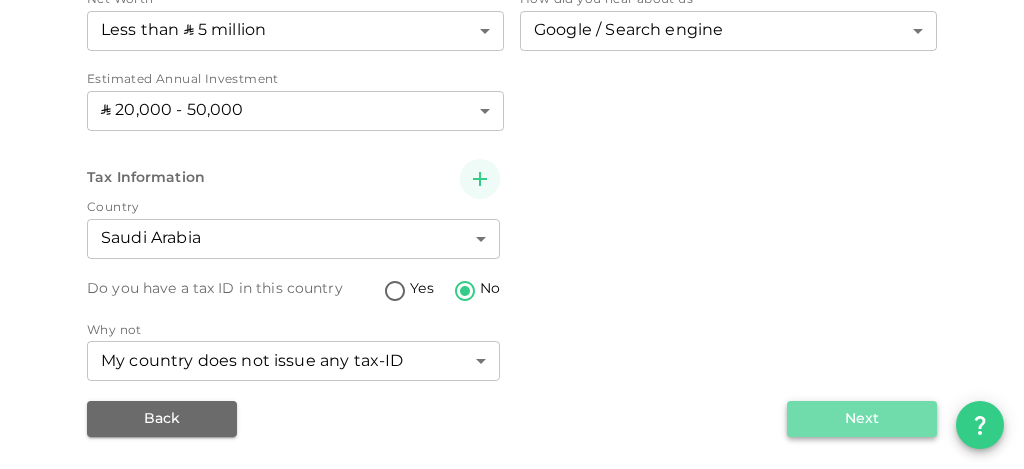 click on "Next" at bounding box center (862, 419) 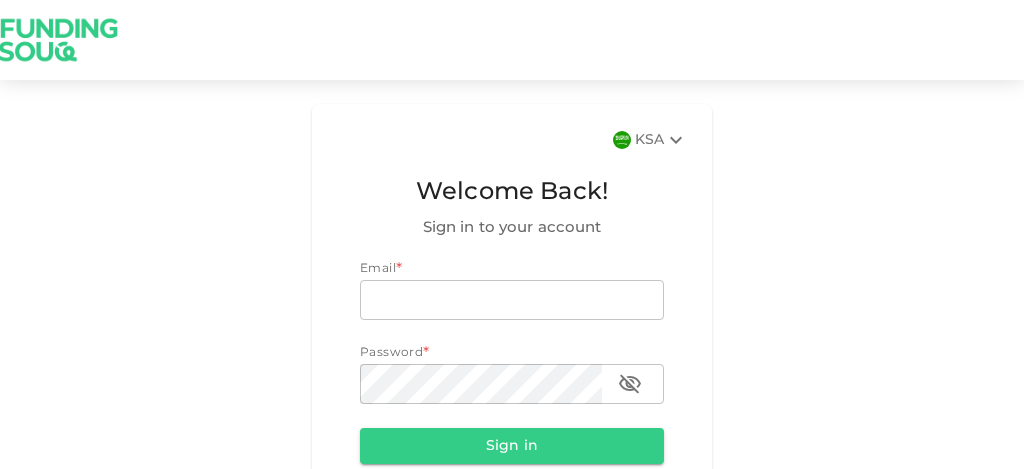 scroll, scrollTop: 0, scrollLeft: 0, axis: both 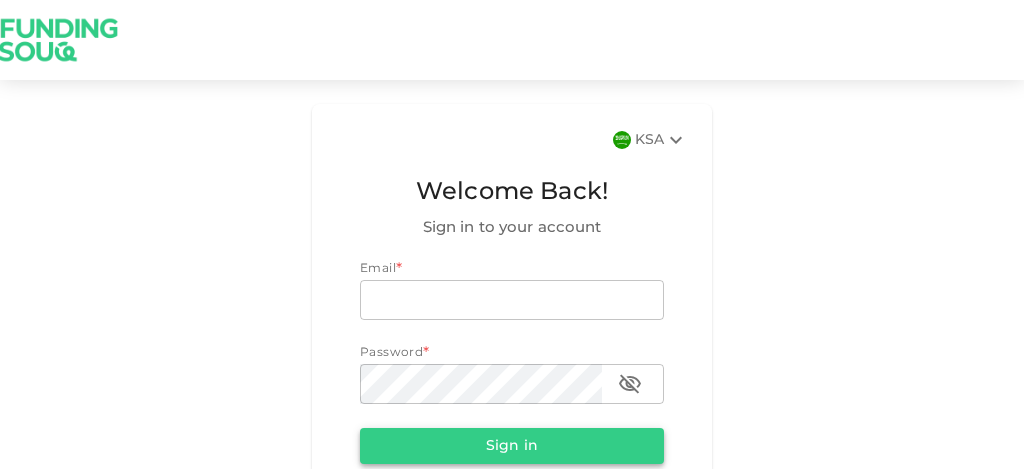 type on "[EMAIL]" 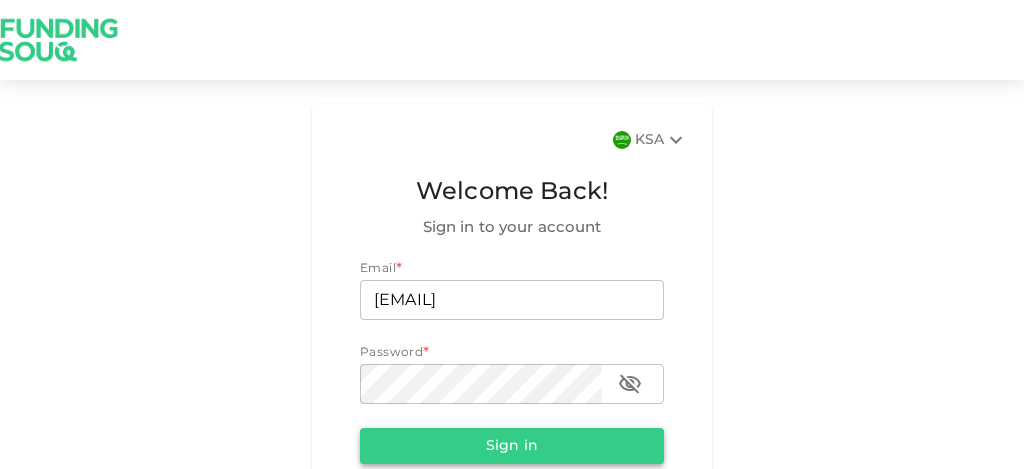 click on "Sign in" at bounding box center (512, 446) 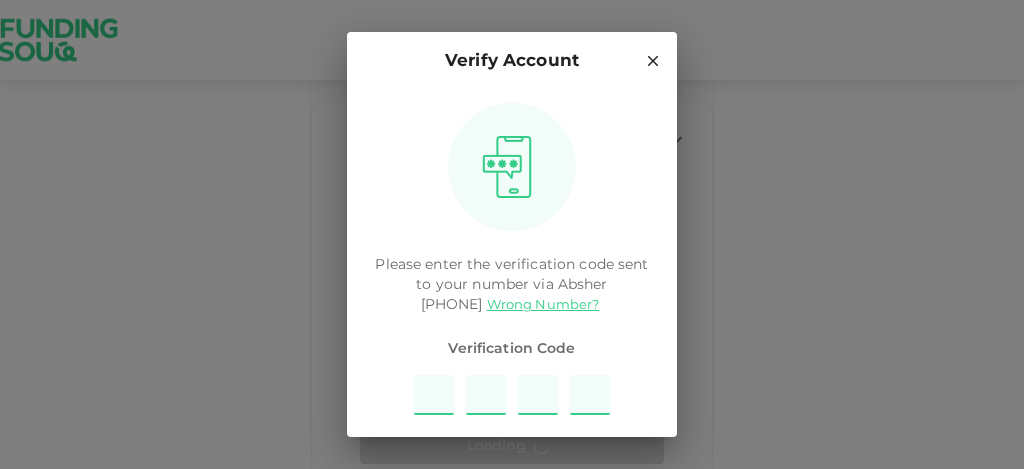 type on "1" 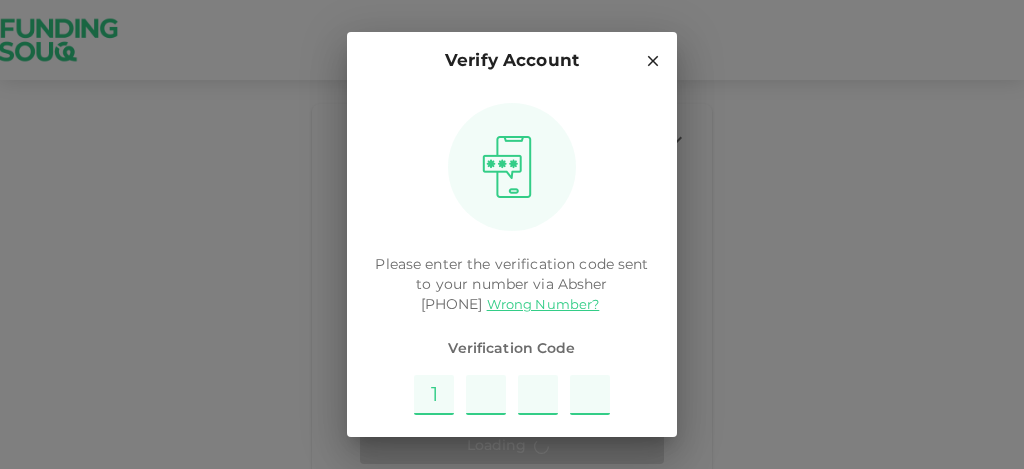 type on "6" 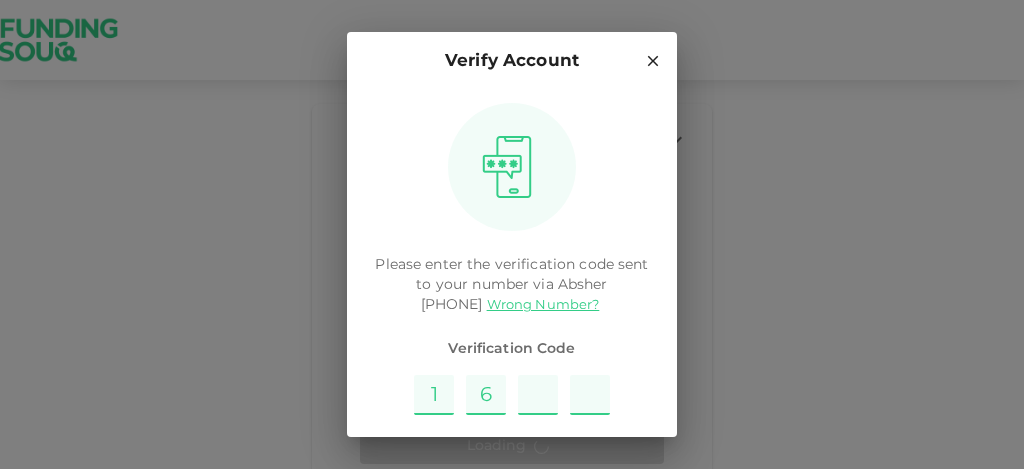 type on "9" 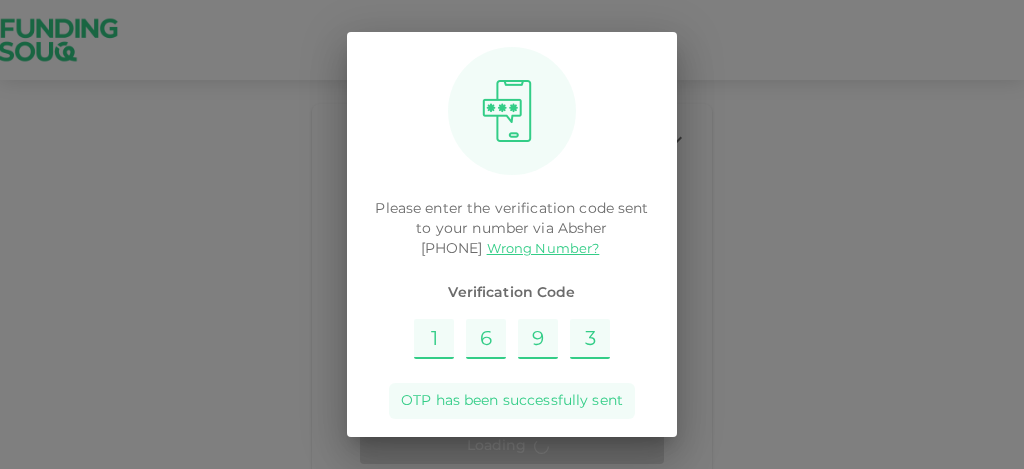 scroll, scrollTop: 162, scrollLeft: 0, axis: vertical 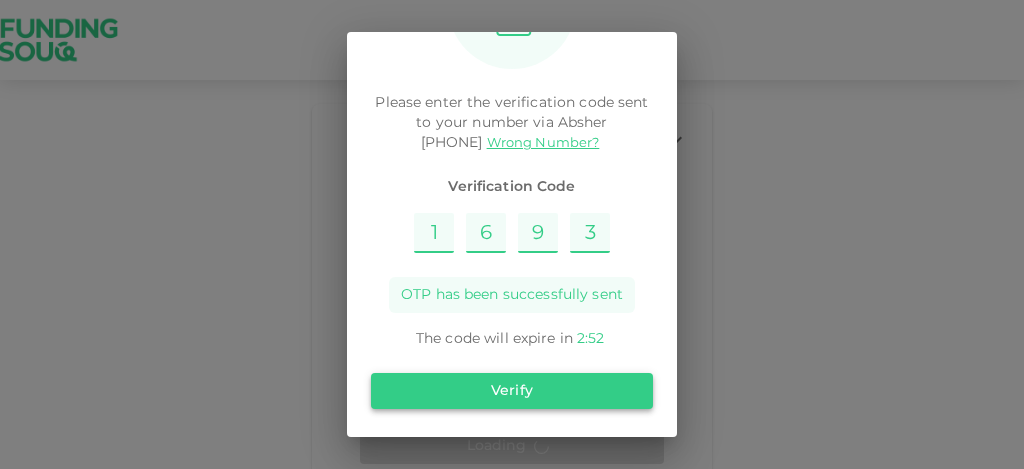 type on "3" 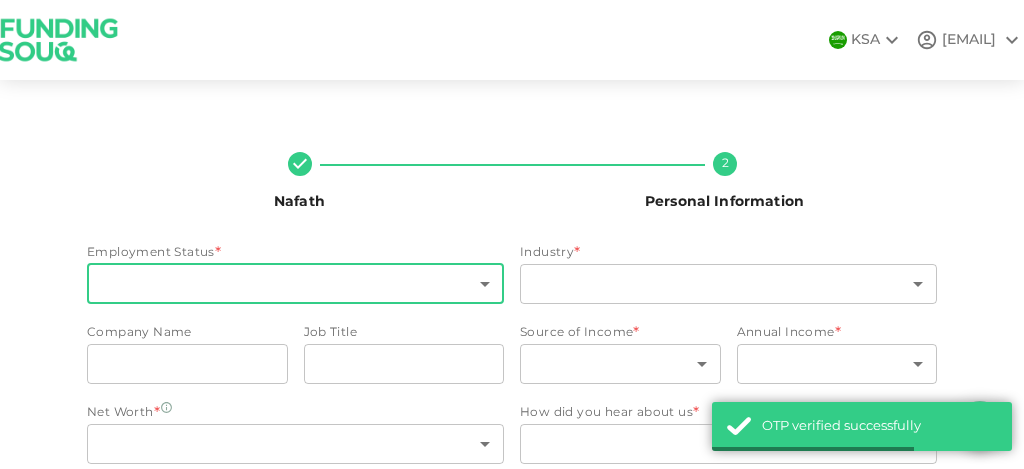 click on "KSA [EMAIL] Nafath 2 Personal Information   Employment Status * ​ ​   Industry * ​ ​   Company Name companyName companyName   Job Title jobTitle jobTitle   Source of Income * ​ ​   Annual Income * ​ ​   Net Worth * ​ ​   Estimated Annual Investment * ​ ​   How did you hear about us * ​ ​   Tax Information   Country * ​ ​ Do you have a tax ID in this country Yes No   Tax ID * Tax ID Tax ID Back Next
OTP verified successfully" at bounding box center [512, 234] 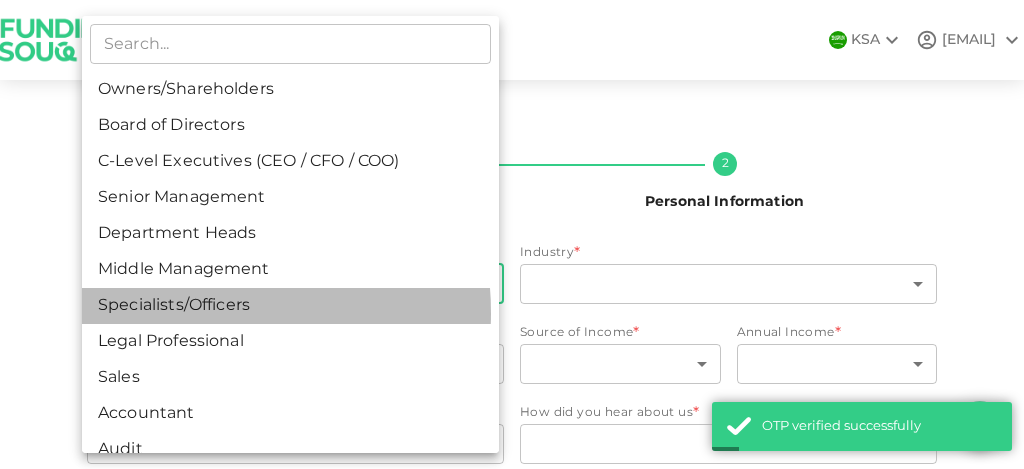 click on "Specialists/Officers" at bounding box center [290, 306] 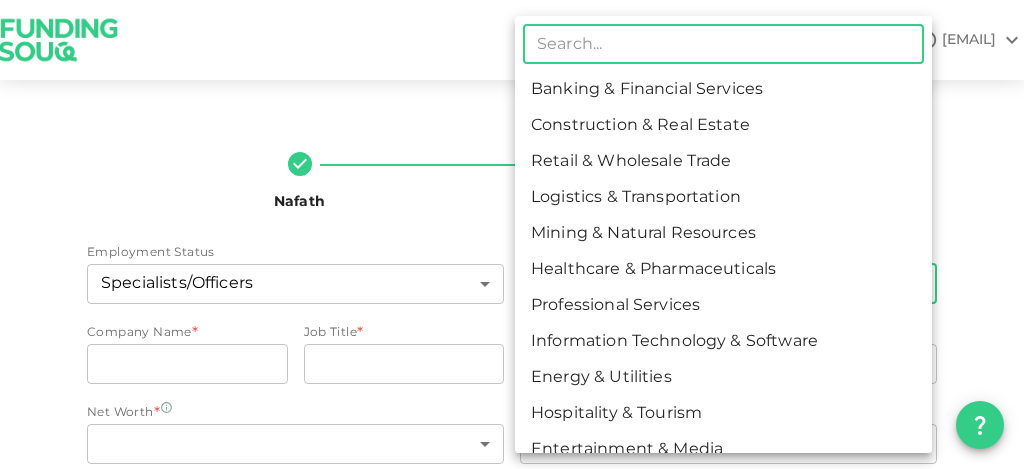 click on "KSA [EMAIL] Nafath 2 Personal Information   Employment Status Specialists/Officers 7 ​   Industry * ​ ​   Company Name * companyName companyName   Job Title * jobTitle jobTitle   Source of Income * ​ ​   Annual Income * ​ ​   Net Worth * ​ ​   Estimated Annual Investment * ​ ​   How did you hear about us * ​ ​   Tax Information   Country * ​ ​ Do you have a tax ID in this country Yes No   Tax ID * Tax ID Tax ID Back Next
​ Banking & Financial Services Construction & Real Estate Retail & Wholesale Trade Logistics & Transportation Mining & Natural Resources Healthcare & Pharmaceuticals Professional Services Information Technology & Software Energy & Utilities Hospitality & Tourism Entertainment & Media Telecommunications Manufacturing Agriculture & Farming Fashion & Apparel Food & Beverage Education Public Sector & Government Waste Management & Recycling" at bounding box center (512, 234) 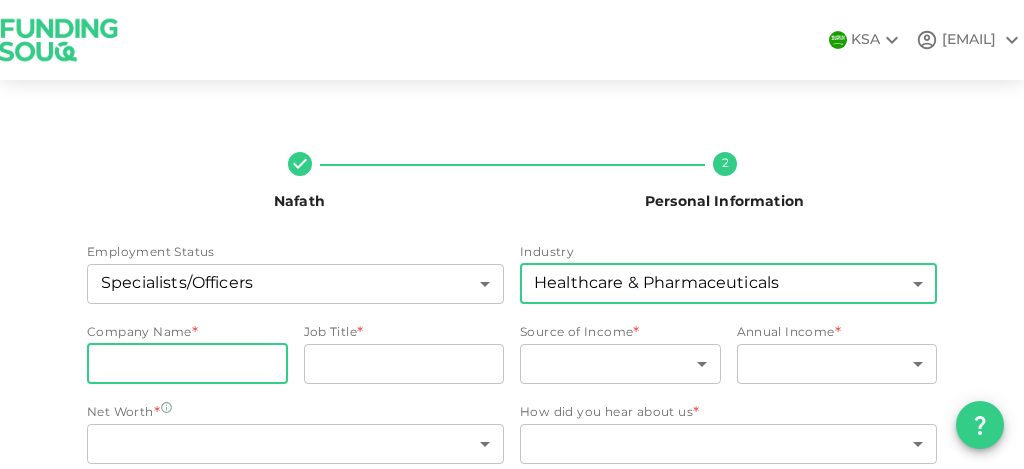 click on "companyName" at bounding box center [187, 364] 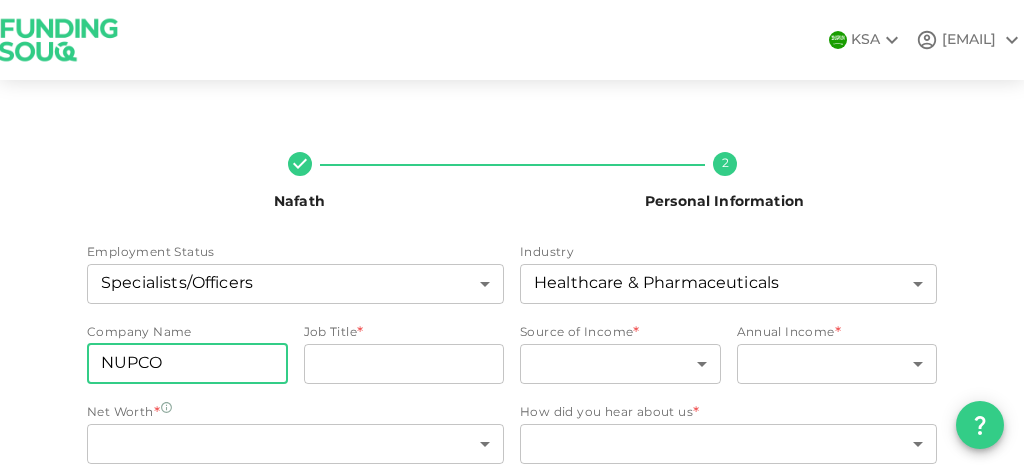 type on "NUPCO" 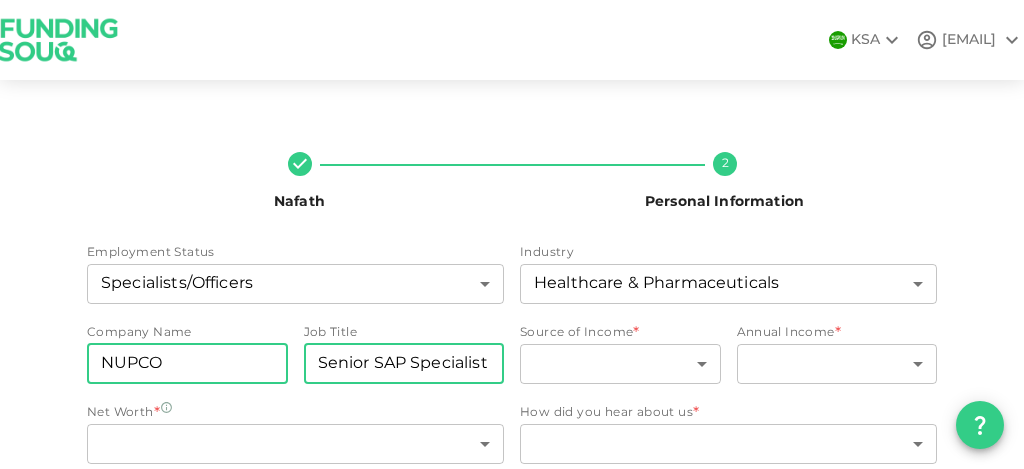 type on "Senior SAP Specialist" 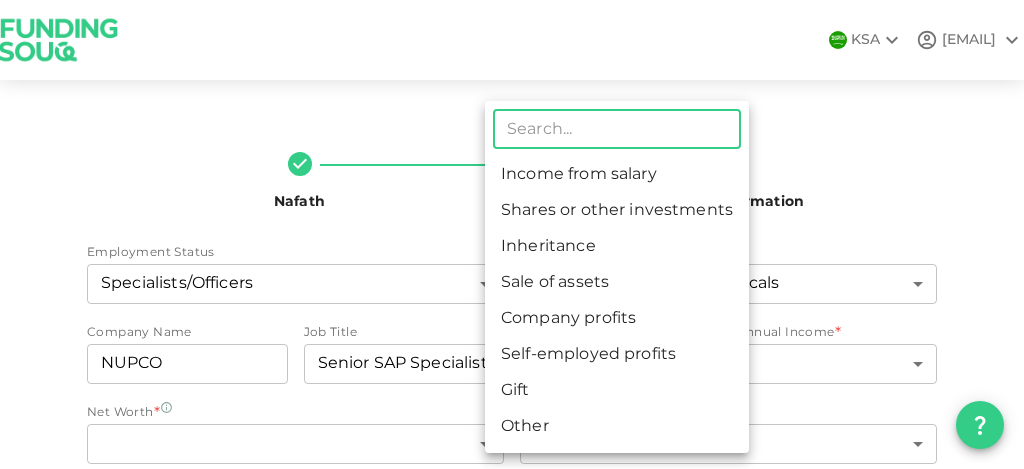 click on "KSA parthi41189@gmail.com Nafath 2 Personal Information   Employment Status Specialists/Officers 7 ​   Industry Healthcare & Pharmaceuticals 6 ​   Company Name companyName NUPCO companyName   Job Title jobTitle Senior SAP Specialist jobTitle   Source of Income * ​ ​   Annual Income * ​ ​   Net Worth * ​ ​   Estimated Annual Investment * ​ ​   How did you hear about us * ​ ​   Tax Information   Country * ​ ​ Do you have a tax ID in this country Yes No   Tax ID * Tax ID Tax ID Back Next
​ Income from salary Shares or other investments Inheritance Sale of assets Company profits Self-employed profits Gift Other" at bounding box center (512, 234) 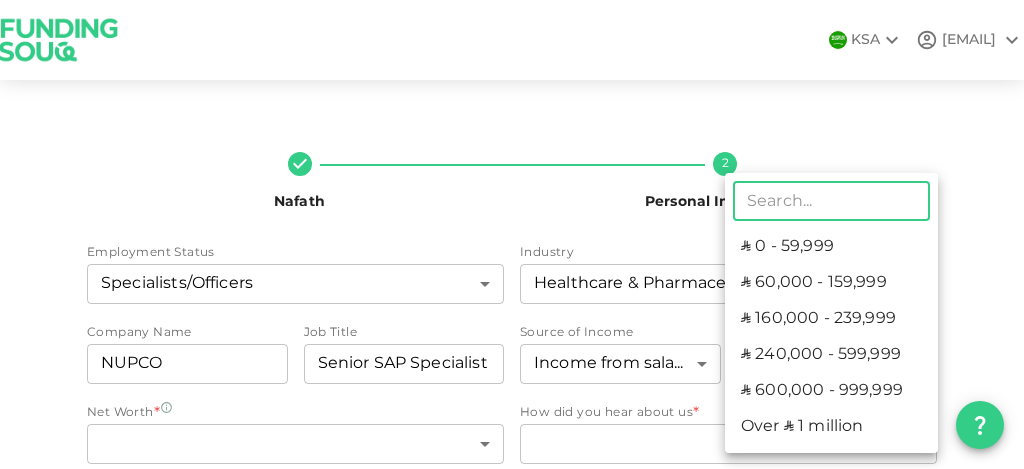 click on "KSA parthi41189@gmail.com Nafath 2 Personal Information   Employment Status Specialists/Officers 7 ​   Industry Healthcare & Pharmaceuticals 6 ​   Company Name companyName NUPCO companyName   Job Title jobTitle Senior SAP Specialist jobTitle   Source of Income Income from salary 1 ​   Annual Income * ​ ​   Net Worth * ​ ​   Estimated Annual Investment * ​ ​   How did you hear about us * ​ ​   Tax Information   Country * ​ ​ Do you have a tax ID in this country Yes No   Tax ID * Tax ID Tax ID Back Next
​ ʢ 0 - 59,999 ʢ 60,000 - 159,999 ʢ 160,000 - 239,999 ʢ 240,000 - 599,999 ʢ 600,000 - 999,999 Over ʢ 1 million" at bounding box center [512, 234] 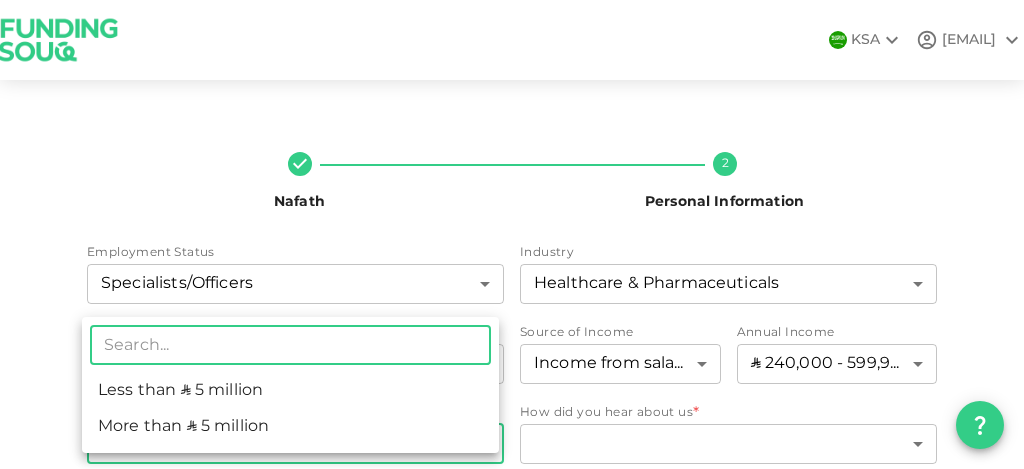 click on "KSA parthi41189@gmail.com Nafath 2 Personal Information   Employment Status Specialists/Officers 7 ​   Industry Healthcare & Pharmaceuticals 6 ​   Company Name companyName NUPCO companyName   Job Title jobTitle Senior SAP Specialist jobTitle   Source of Income Income from salary 1 ​   Annual Income ʢ 240,000 - 599,999 4 ​   Net Worth * ​ ​   Estimated Annual Investment * ​ ​   How did you hear about us * ​ ​   Tax Information   Country * ​ ​ Do you have a tax ID in this country Yes No   Tax ID * Tax ID Tax ID Back Next
​ Less than ʢ 5 million More than ʢ 5 million" at bounding box center [512, 234] 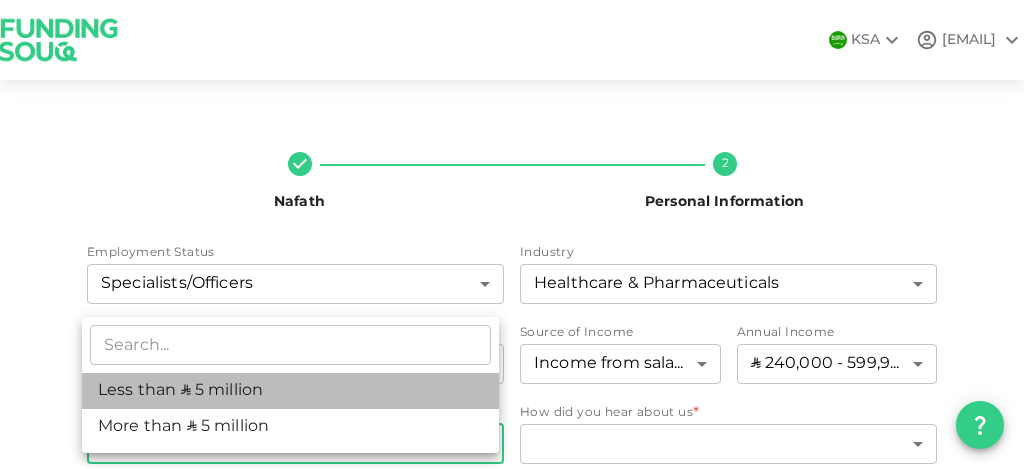 click on "Less than ʢ 5 million" at bounding box center (290, 391) 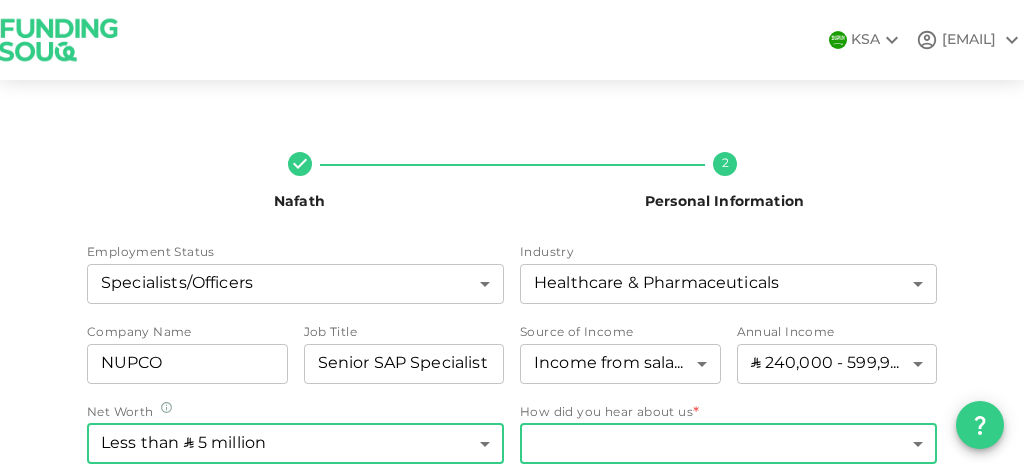 click on "KSA parthi41189@gmail.com Nafath 2 Personal Information   Employment Status Specialists/Officers 7 ​   Industry Healthcare & Pharmaceuticals 6 ​   Company Name companyName NUPCO companyName   Job Title jobTitle Senior SAP Specialist jobTitle   Source of Income Income from salary 1 ​   Annual Income ʢ 240,000 - 599,999 4 ​   Net Worth Less than ʢ 5 million 1 ​   Estimated Annual Investment * ​ ​   How did you hear about us * ​ ​   Tax Information   Country * ​ ​ Do you have a tax ID in this country Yes No   Tax ID * Tax ID Tax ID Back Next" at bounding box center [512, 234] 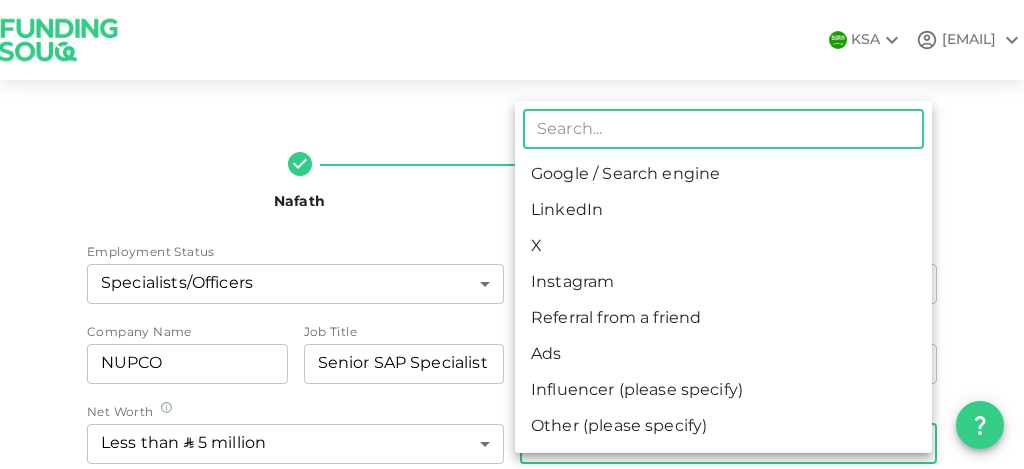 click on "Google / Search engine" at bounding box center (723, 175) 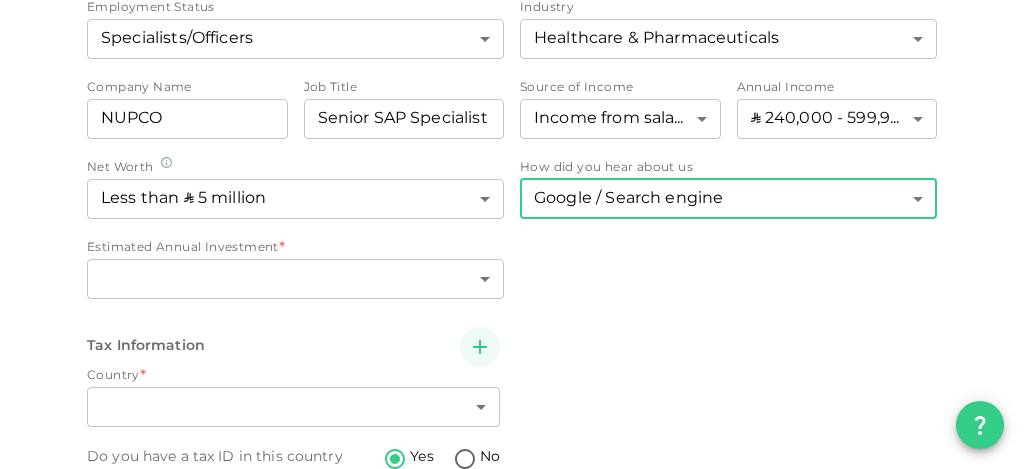 scroll, scrollTop: 266, scrollLeft: 0, axis: vertical 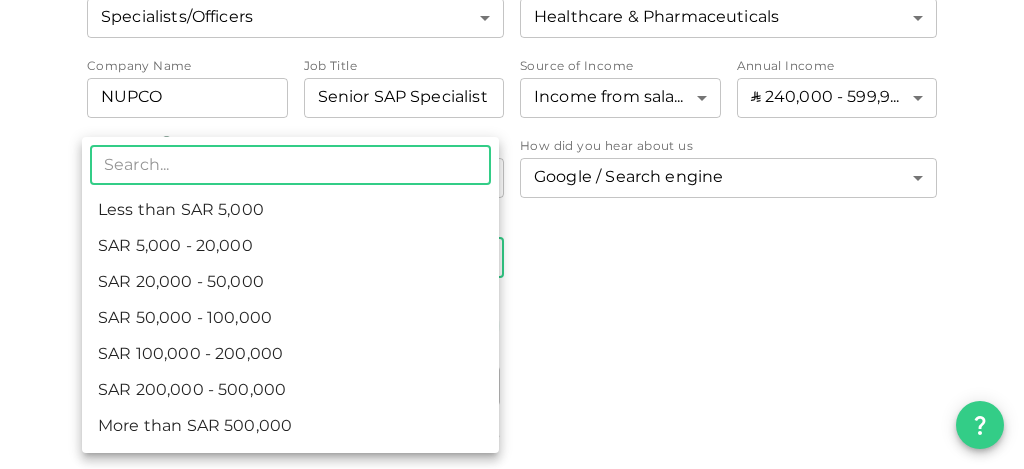 click on "KSA parthi41189@gmail.com Nafath 2 Personal Information   Employment Status Specialists/Officers 7 ​   Industry Healthcare & Pharmaceuticals 6 ​   Company Name companyName NUPCO companyName   Job Title jobTitle Senior SAP Specialist jobTitle   Source of Income Income from salary 1 ​   Annual Income ʢ 240,000 - 599,999 4 ​   Net Worth Less than ʢ 5 million 1 ​   Estimated Annual Investment * ​ ​   How did you hear about us Google / Search engine 1 ​   Tax Information   Country * ​ ​ Do you have a tax ID in this country Yes No   Tax ID * Tax ID Tax ID Back Next
​ Less than SAR 5,000 SAR 5,000 - 20,000 SAR 20,000 - 50,000 SAR 50,000 - 100,000 SAR 100,000 - 200,000 SAR 200,000 - 500,000 More than SAR 500,000" at bounding box center [512, 234] 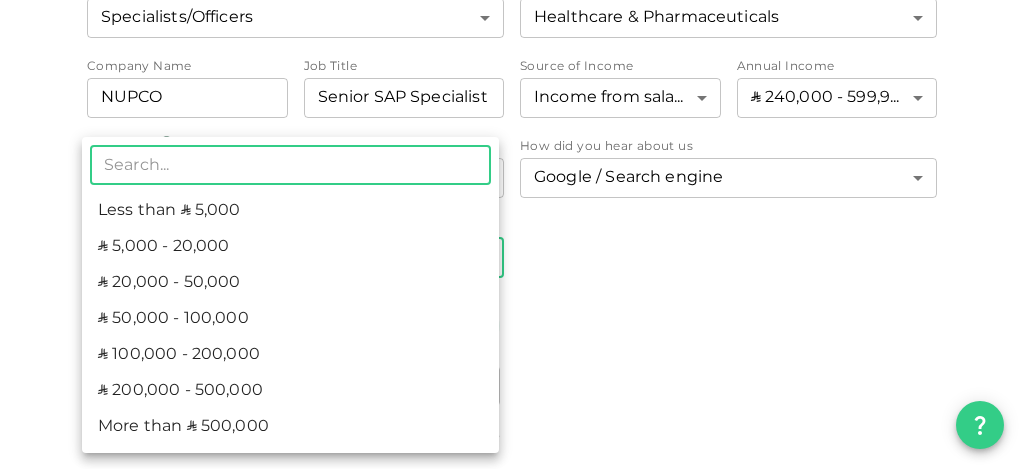 click on "ʢ 20,000 - 50,000" at bounding box center (290, 283) 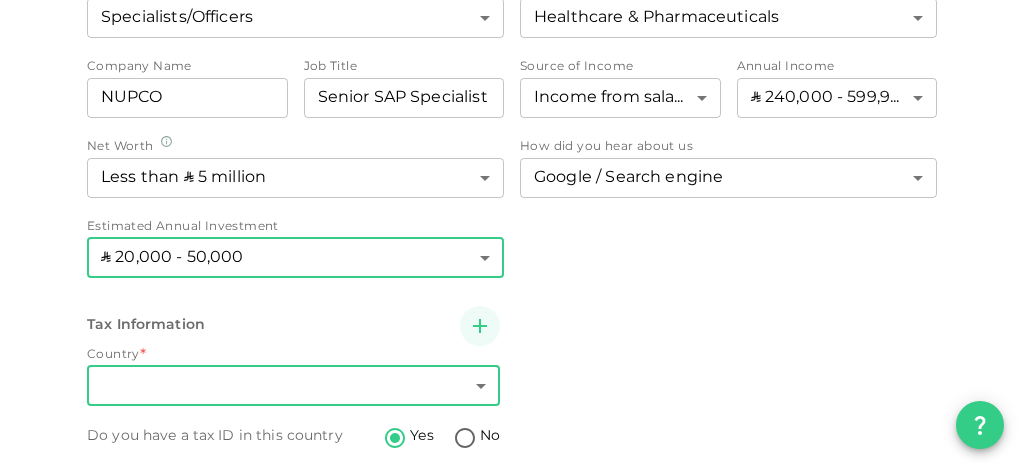 click on "KSA parthi41189@gmail.com Nafath 2 Personal Information   Employment Status Specialists/Officers 7 ​   Industry Healthcare & Pharmaceuticals 6 ​   Company Name companyName NUPCO companyName   Job Title jobTitle Senior SAP Specialist jobTitle   Source of Income Income from salary 1 ​   Annual Income ʢ 240,000 - 599,999 4 ​   Net Worth Less than ʢ 5 million 1 ​   Estimated Annual Investment ʢ 20,000 - 50,000 3 ​   How did you hear about us Google / Search engine 1 ​   Tax Information   Country * ​ ​ Do you have a tax ID in this country Yes No   Tax ID * Tax ID Tax ID Back Next" at bounding box center (512, 234) 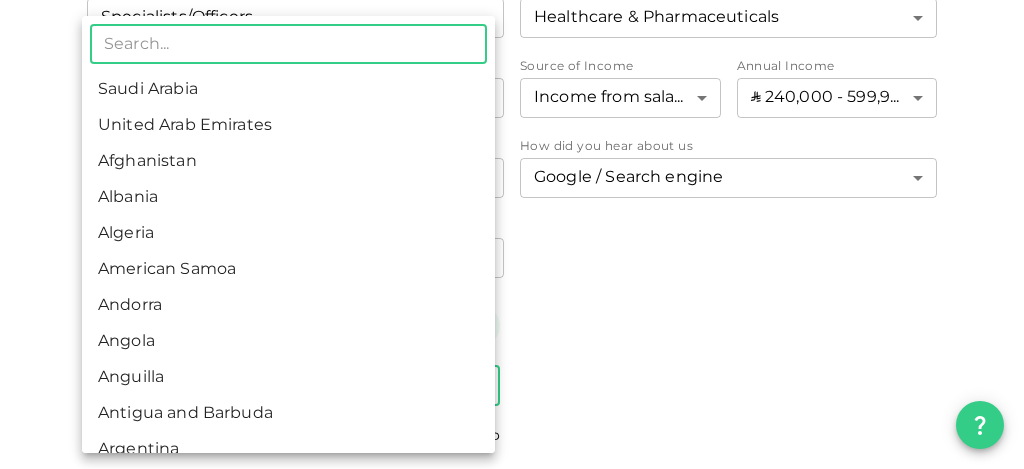 drag, startPoint x: 166, startPoint y: 101, endPoint x: 278, endPoint y: 356, distance: 278.51212 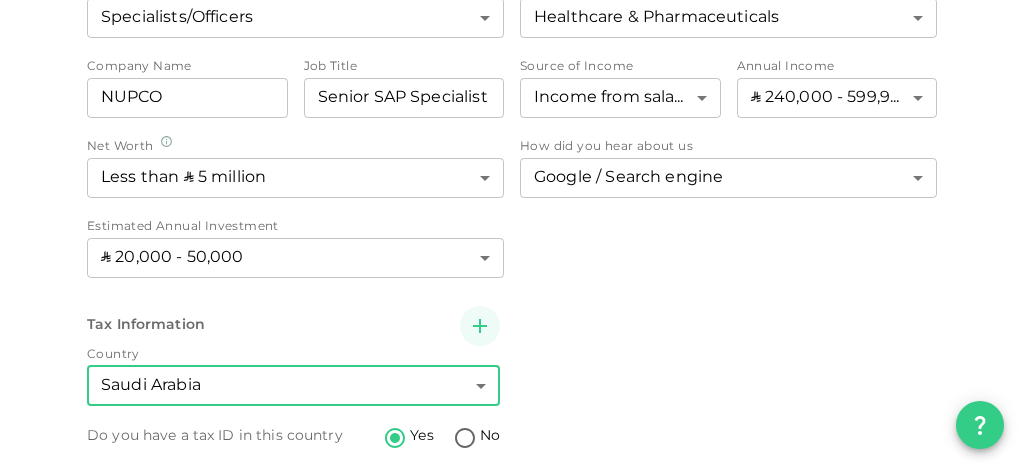 scroll, scrollTop: 0, scrollLeft: 0, axis: both 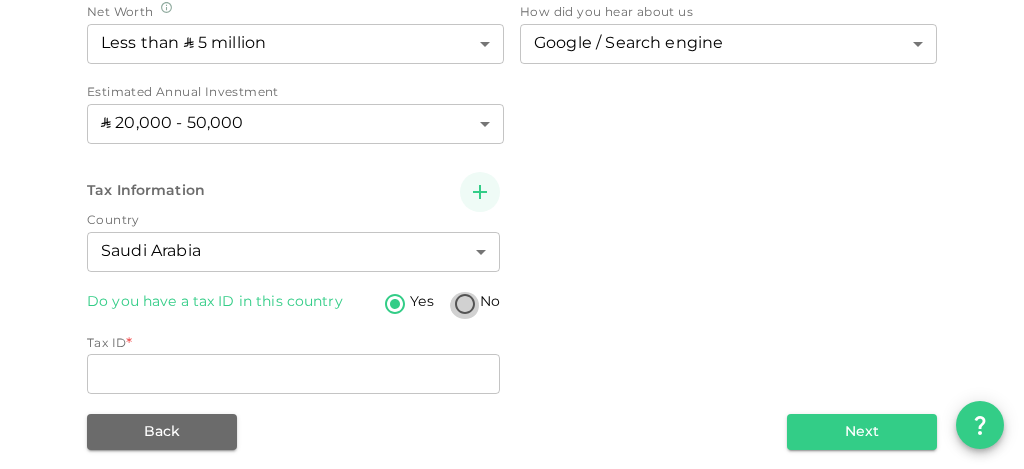 click on "No" at bounding box center [465, 305] 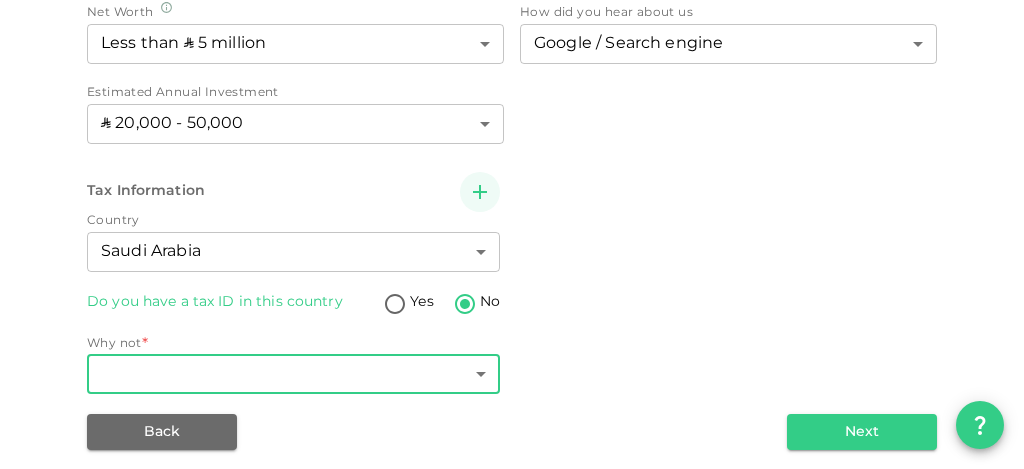 click on "KSA parthi41189@gmail.com Nafath 2 Personal Information   Employment Status Specialists/Officers 7 ​   Industry Healthcare & Pharmaceuticals 6 ​   Company Name companyName NUPCO companyName   Job Title jobTitle Senior SAP Specialist jobTitle   Source of Income Income from salary 1 ​   Annual Income ʢ 240,000 - 599,999 4 ​   Net Worth Less than ʢ 5 million 1 ​   Estimated Annual Investment ʢ 20,000 - 50,000 3 ​   How did you hear about us Google / Search engine 1 ​   Tax Information   Country Saudi Arabia 1 ​ Do you have a tax ID in this country Yes No   Why not * ​ ​ Back Next" at bounding box center [512, 234] 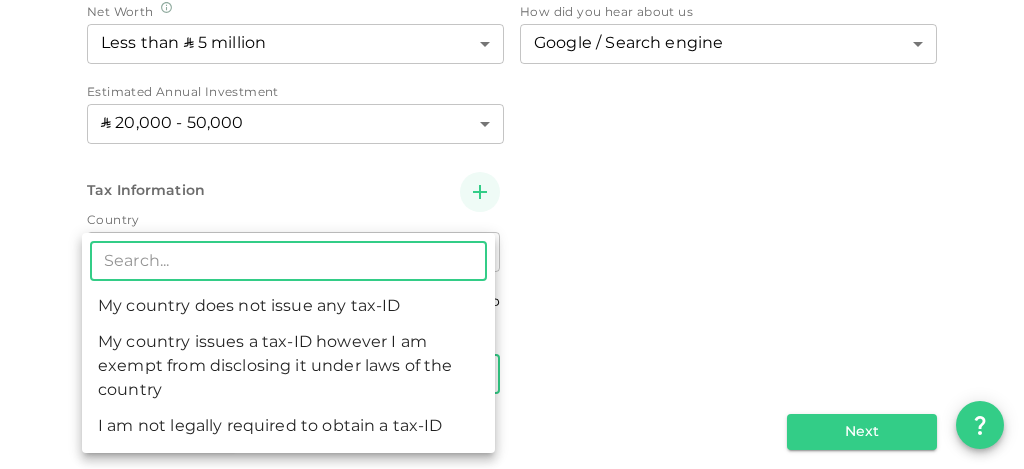 click on "My country does not issue any tax-ID" at bounding box center [288, 307] 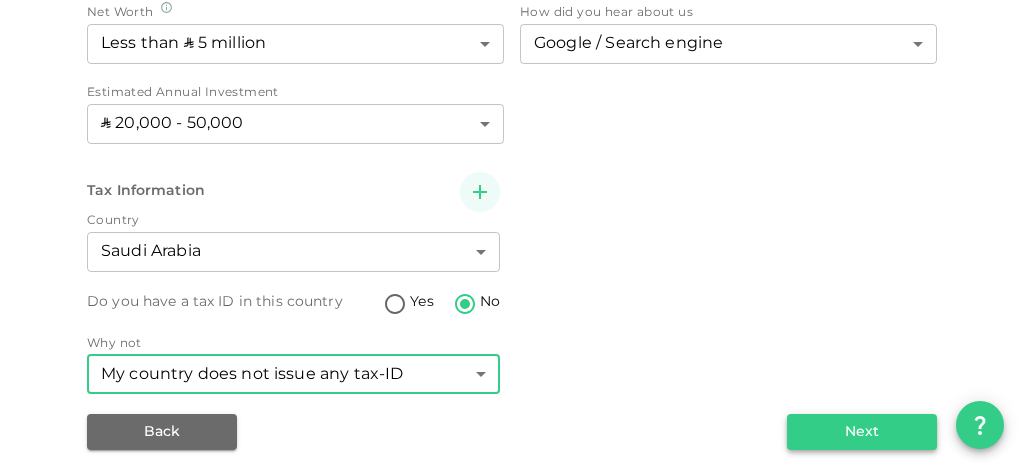 click on "Next" at bounding box center [862, 432] 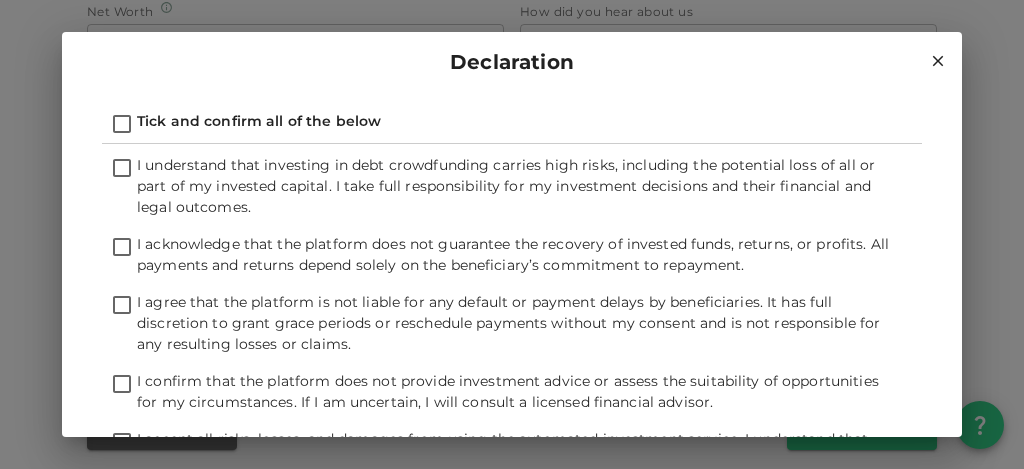 click on "Tick and confirm all of the below" at bounding box center (122, 125) 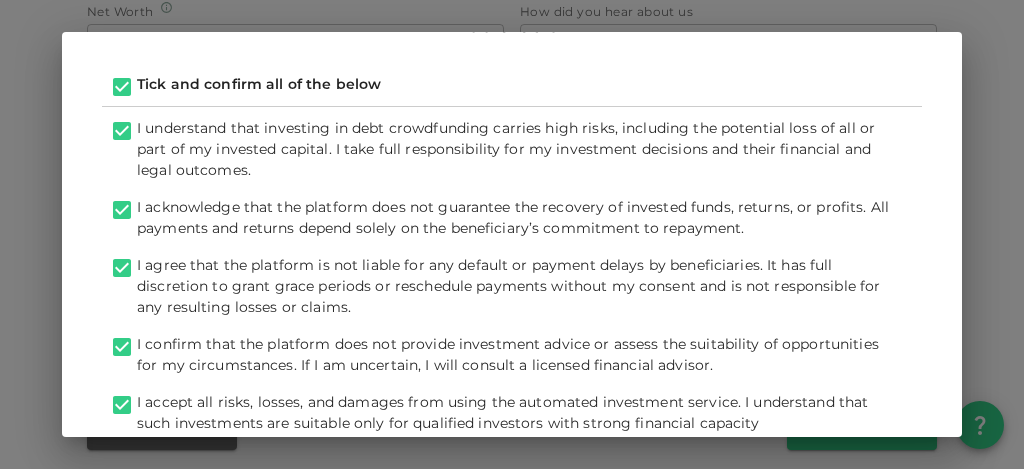 scroll, scrollTop: 192, scrollLeft: 0, axis: vertical 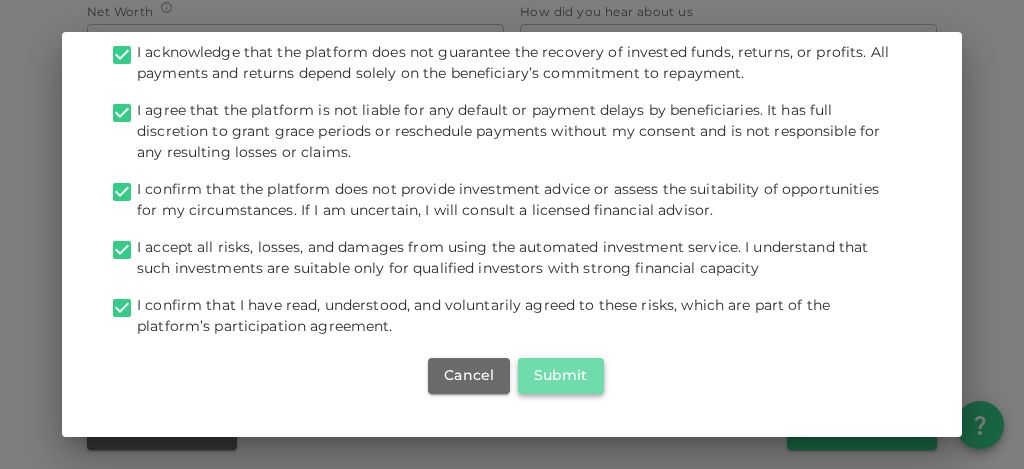 click on "Submit" at bounding box center (561, 376) 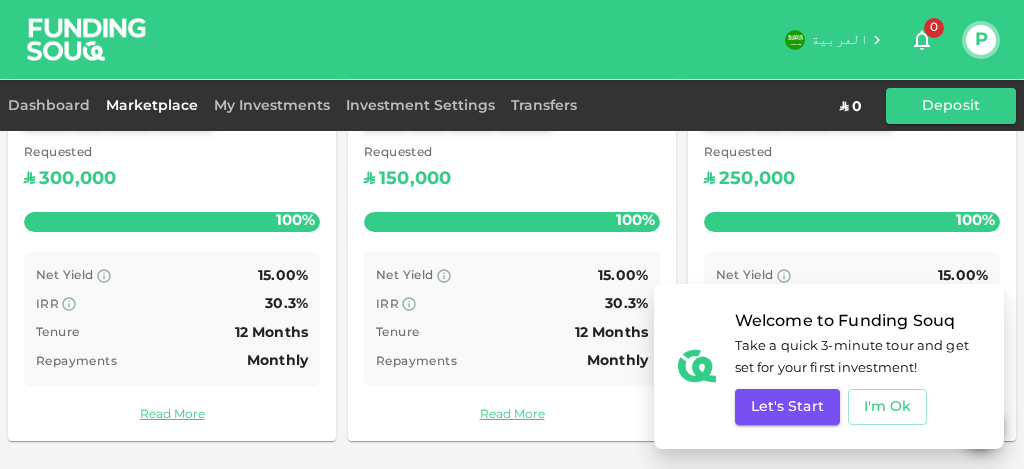 scroll, scrollTop: 270, scrollLeft: 0, axis: vertical 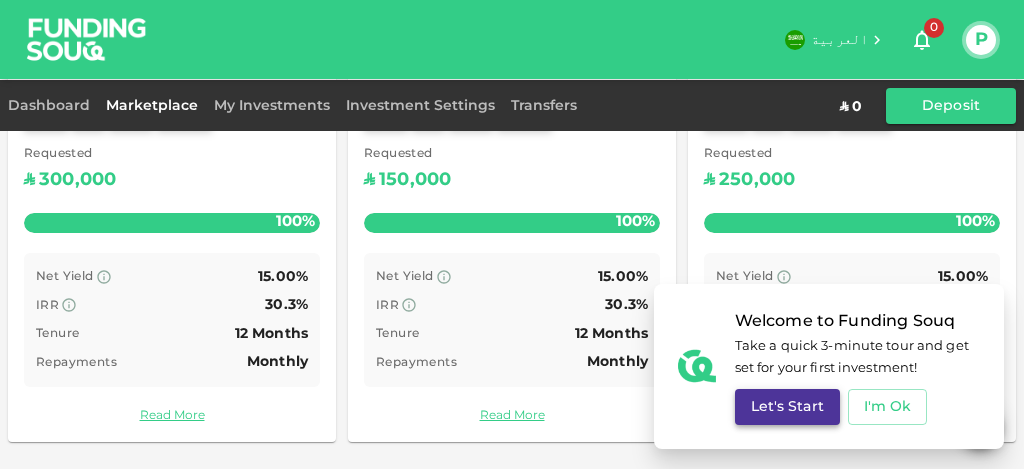 click on "Let's Start" at bounding box center (787, 407) 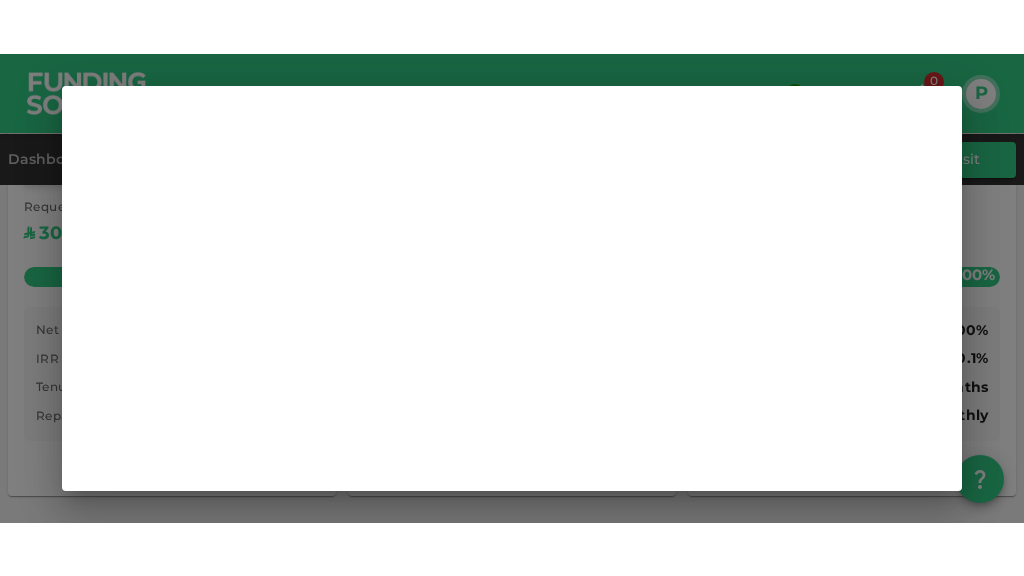 scroll, scrollTop: 179, scrollLeft: 0, axis: vertical 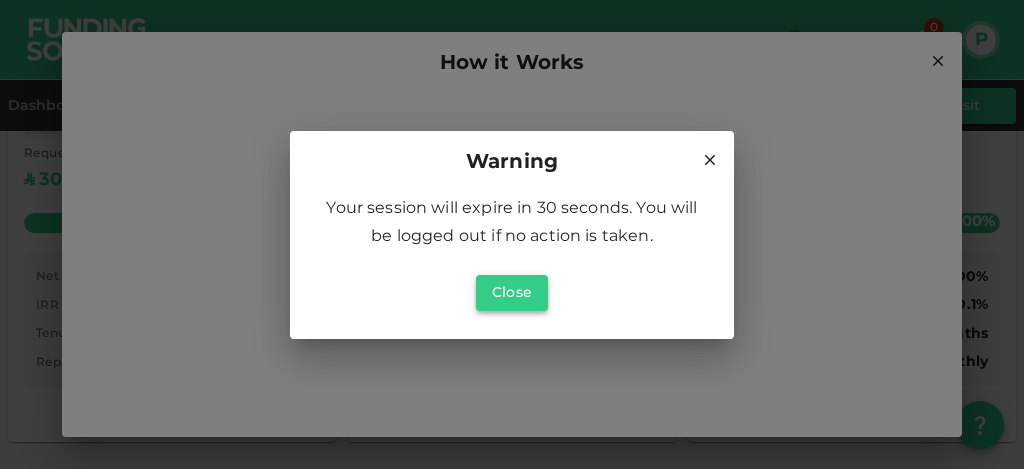 click on "Close" at bounding box center (512, 293) 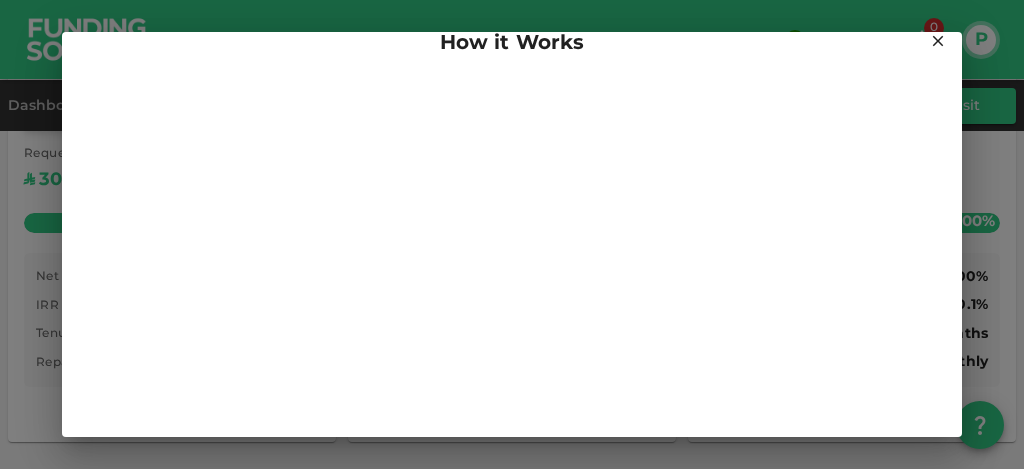 scroll, scrollTop: 0, scrollLeft: 0, axis: both 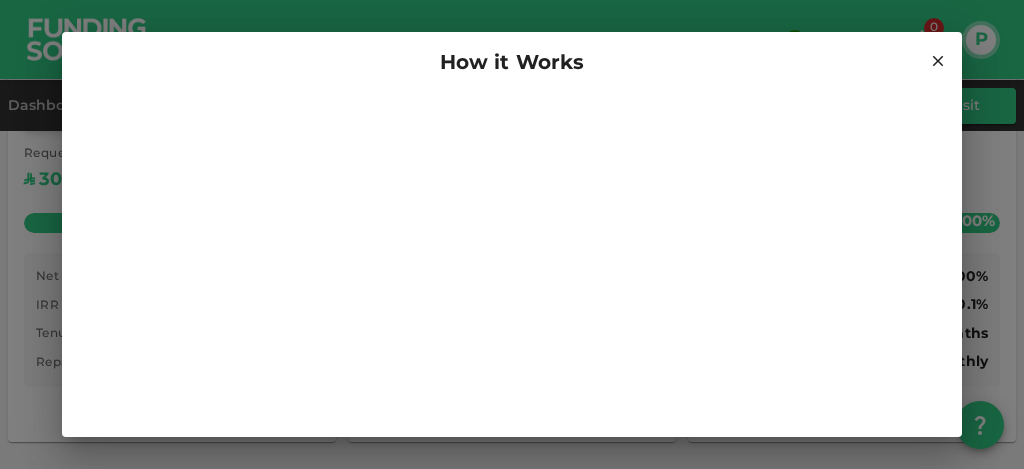 click 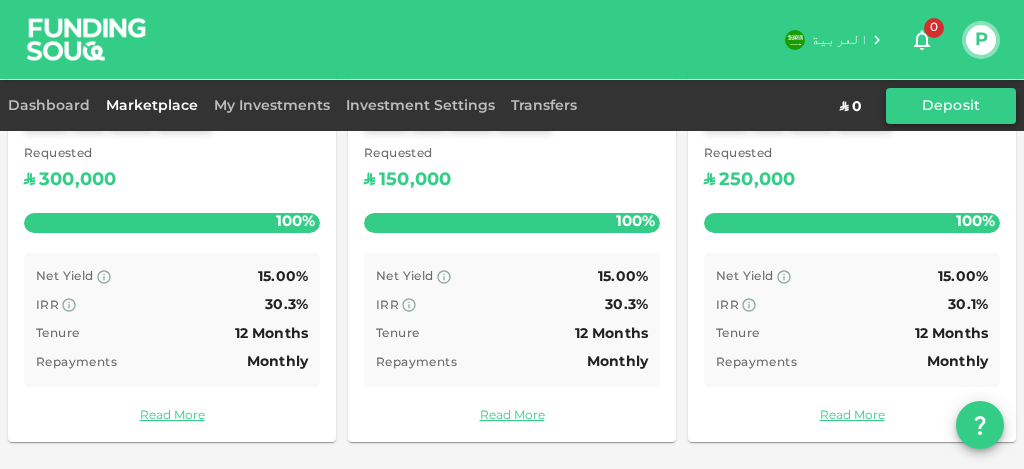 click on "Deposit" at bounding box center [951, 106] 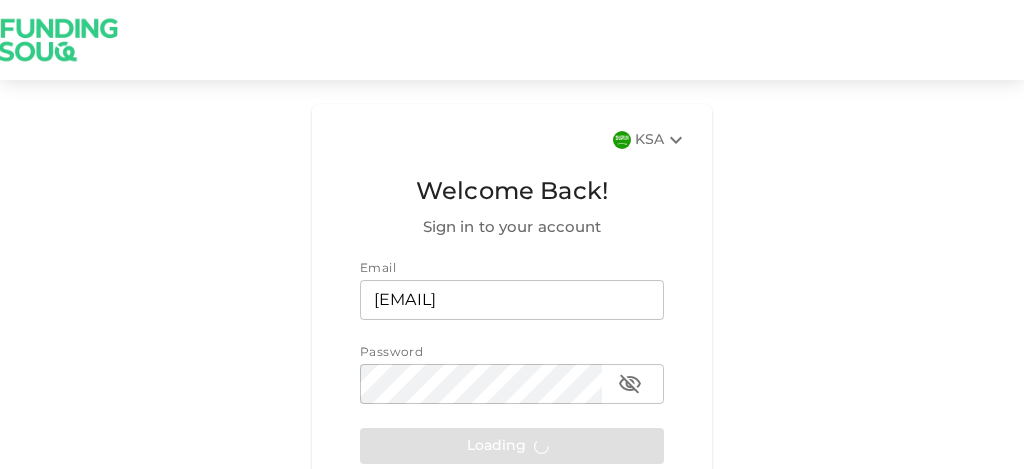 scroll, scrollTop: 0, scrollLeft: 0, axis: both 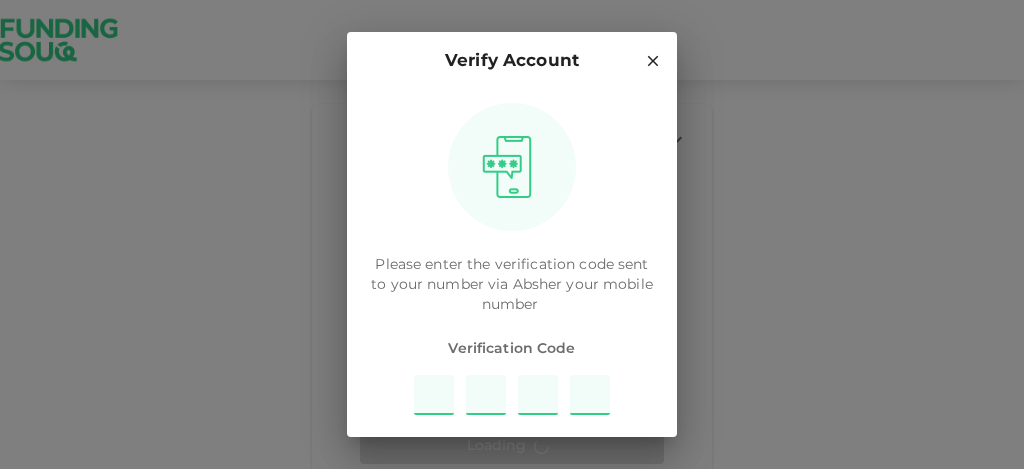 click at bounding box center [434, 395] 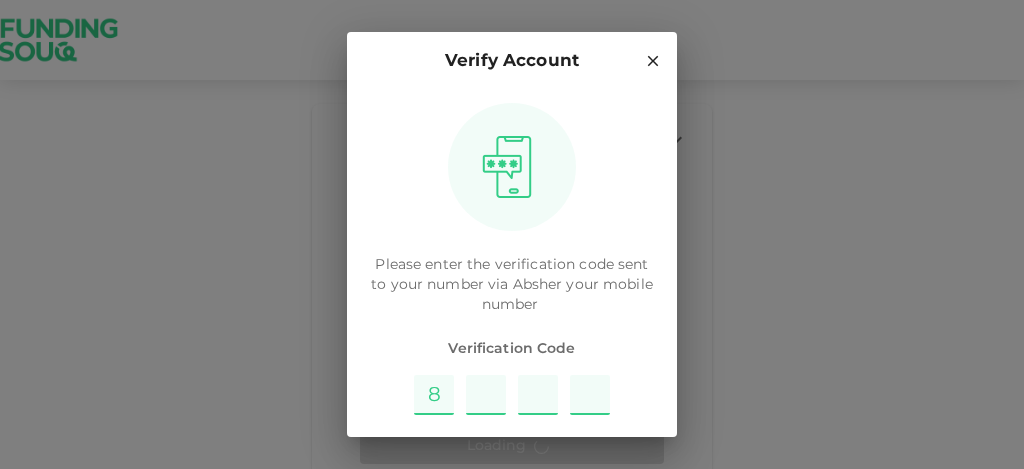 type on "1" 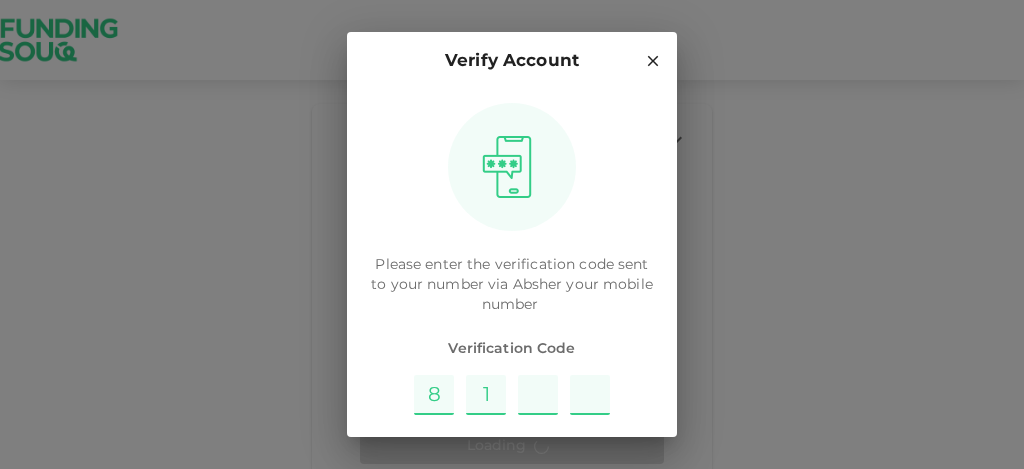 type on "4" 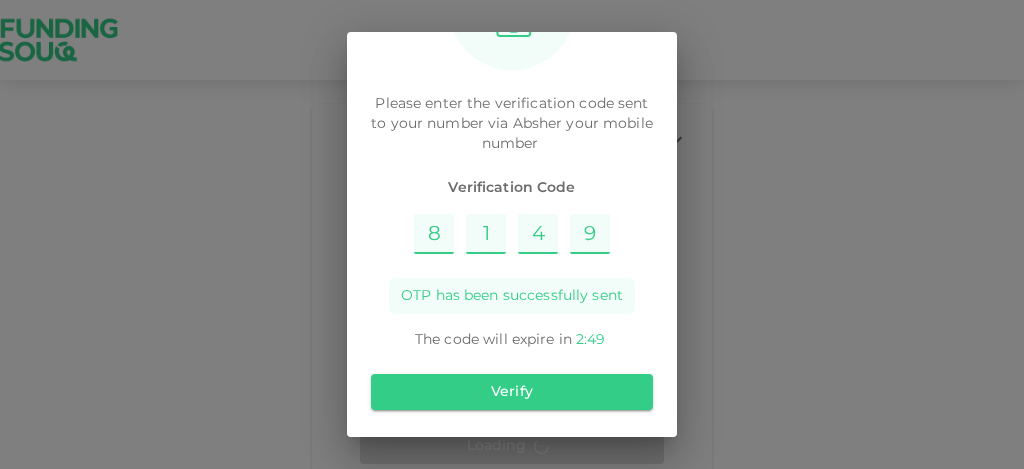 scroll, scrollTop: 162, scrollLeft: 0, axis: vertical 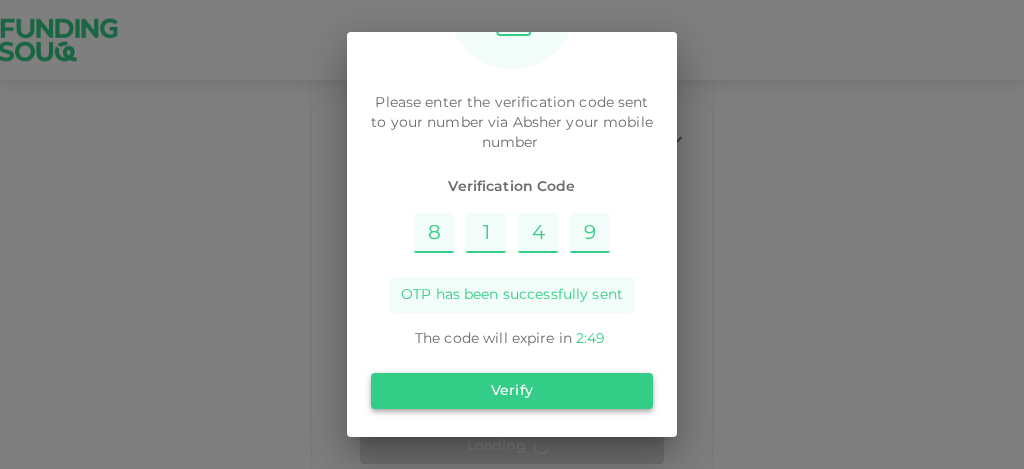 type on "9" 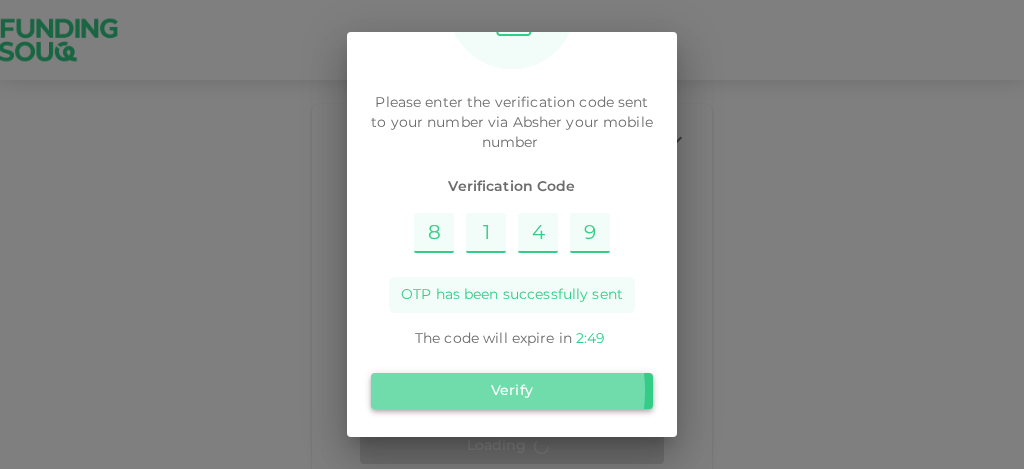 click on "Verify" at bounding box center [512, 391] 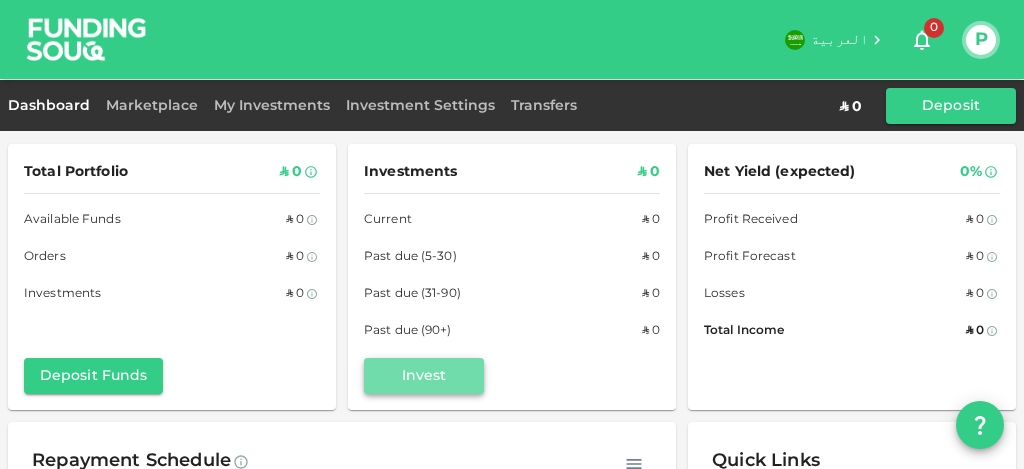click on "Invest" at bounding box center [424, 376] 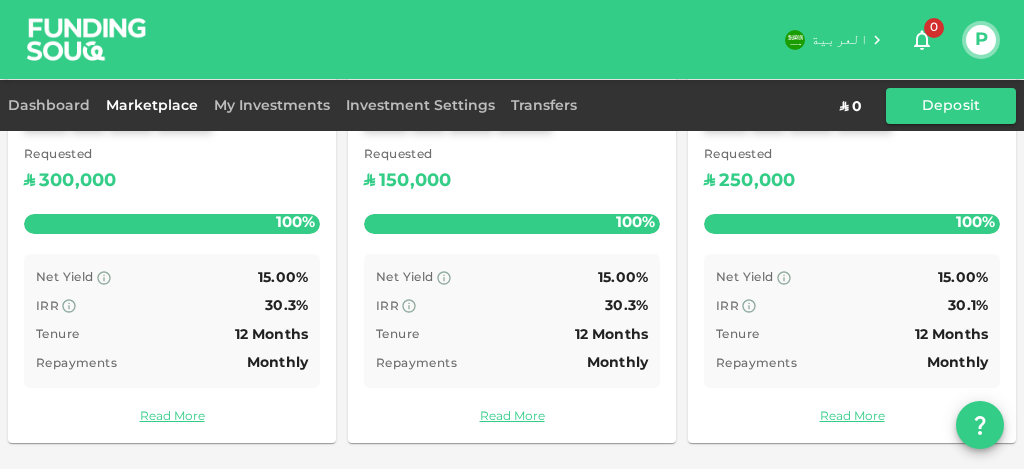 scroll, scrollTop: 270, scrollLeft: 0, axis: vertical 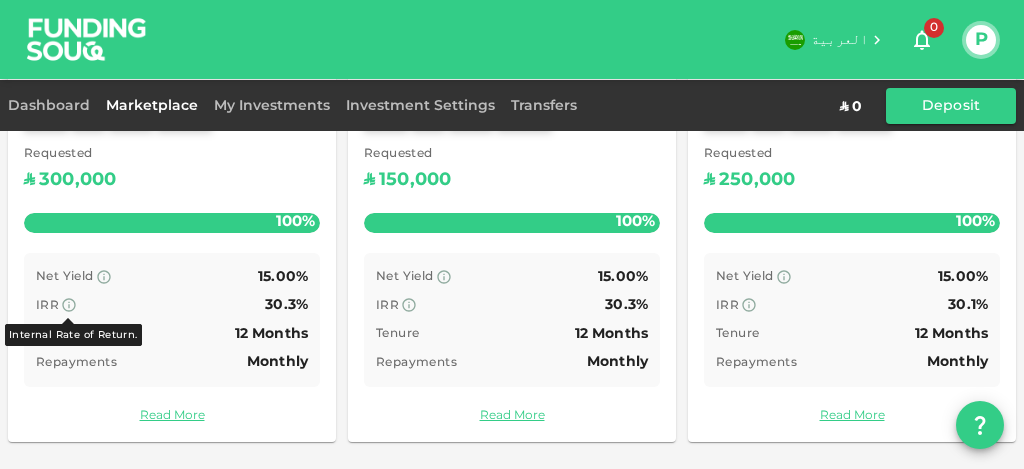 click 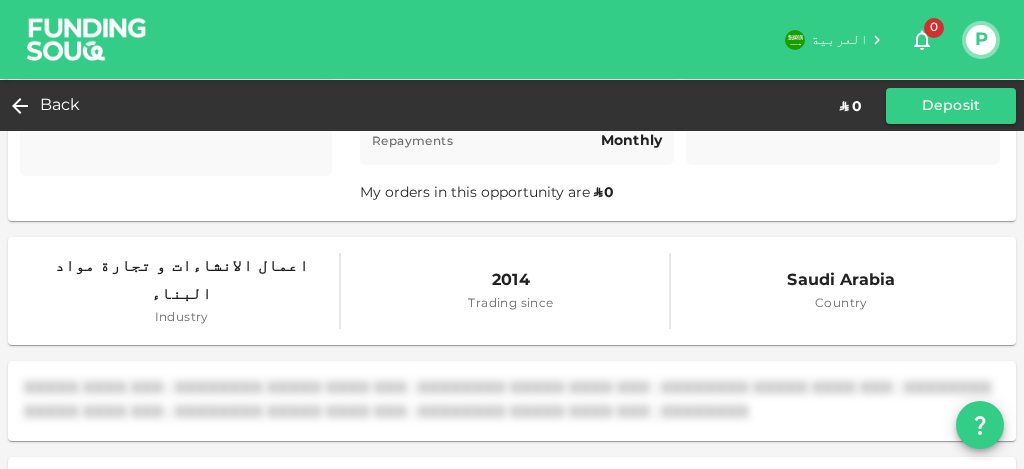 scroll, scrollTop: 333, scrollLeft: 0, axis: vertical 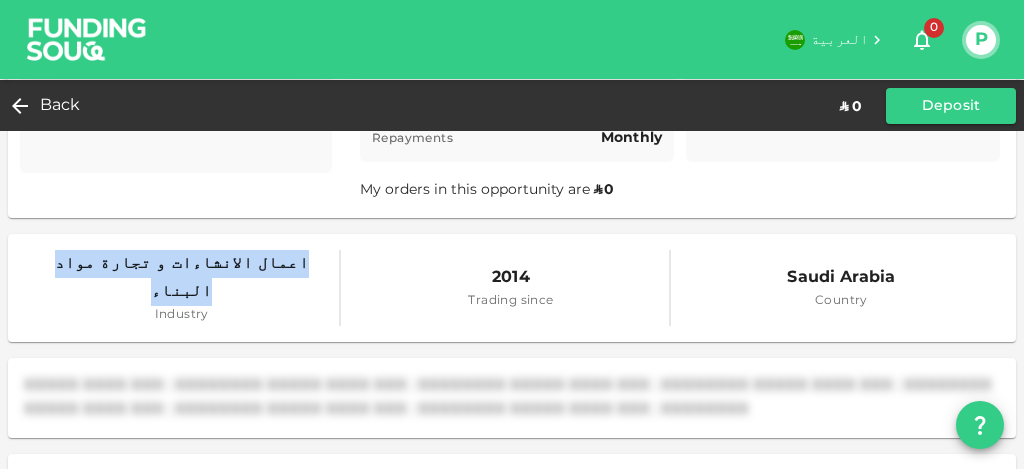 drag, startPoint x: 286, startPoint y: 263, endPoint x: 81, endPoint y: 272, distance: 205.19746 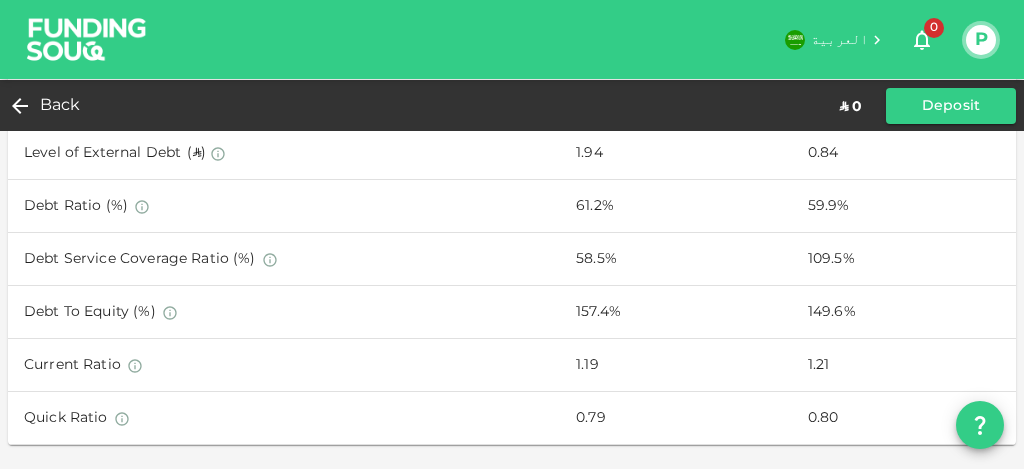 scroll, scrollTop: 1292, scrollLeft: 0, axis: vertical 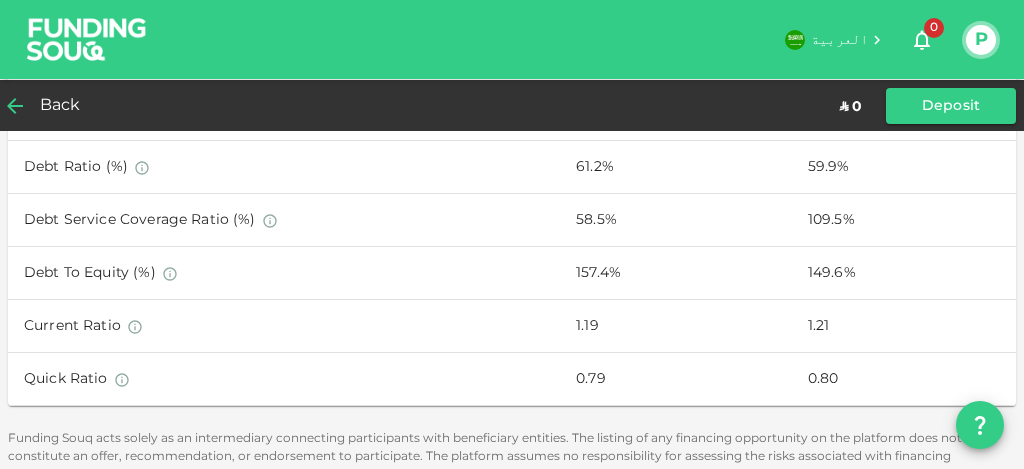 click on "Back" at bounding box center (60, 106) 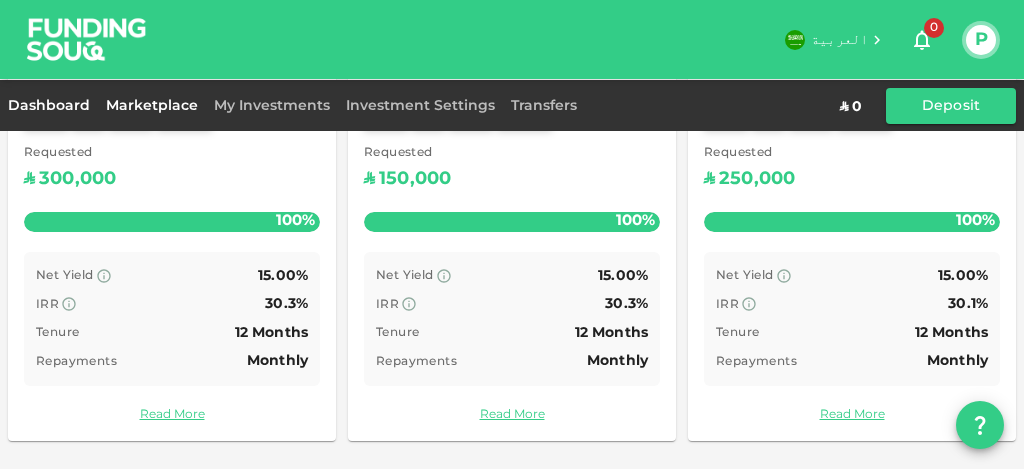 scroll, scrollTop: 270, scrollLeft: 0, axis: vertical 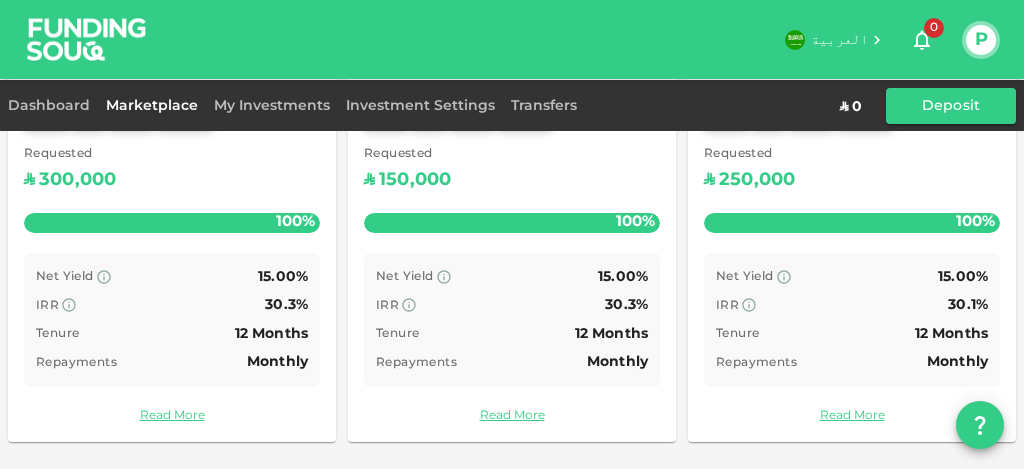 click on "Marketplace" at bounding box center (152, 106) 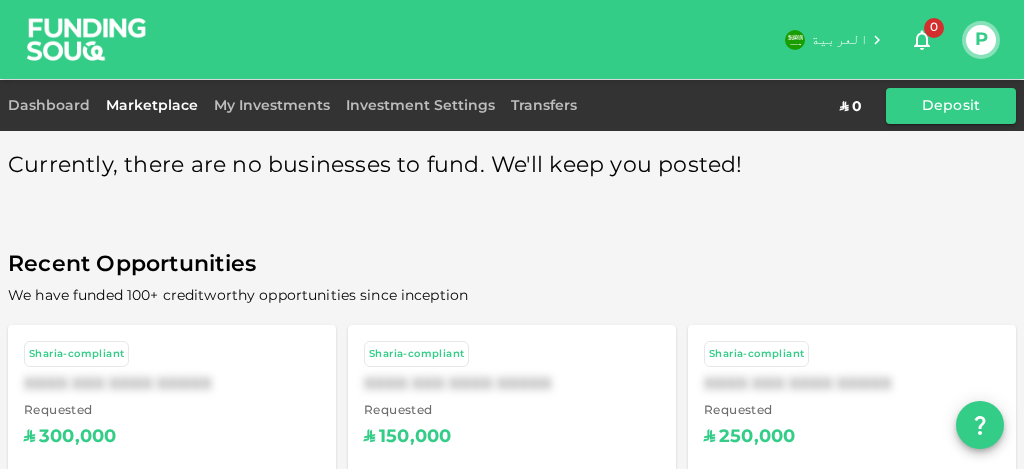 scroll, scrollTop: 0, scrollLeft: 0, axis: both 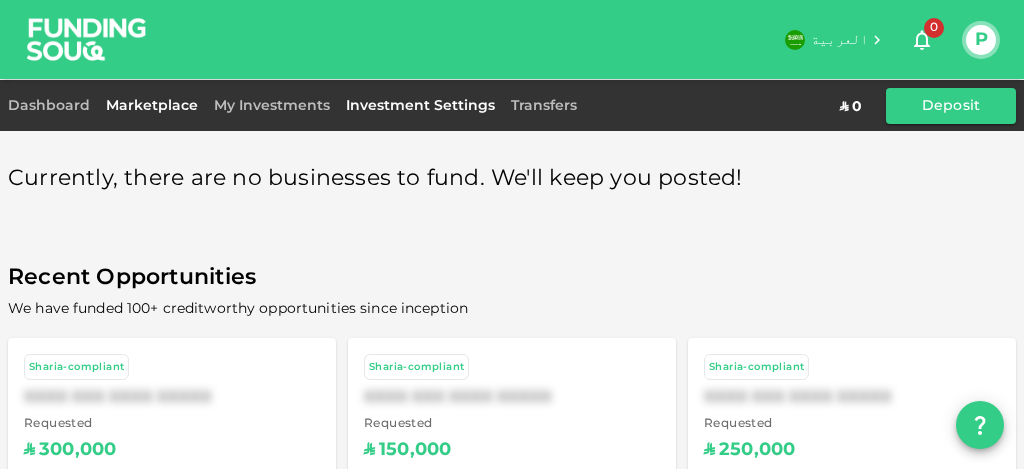 click on "Investment Settings" at bounding box center [420, 106] 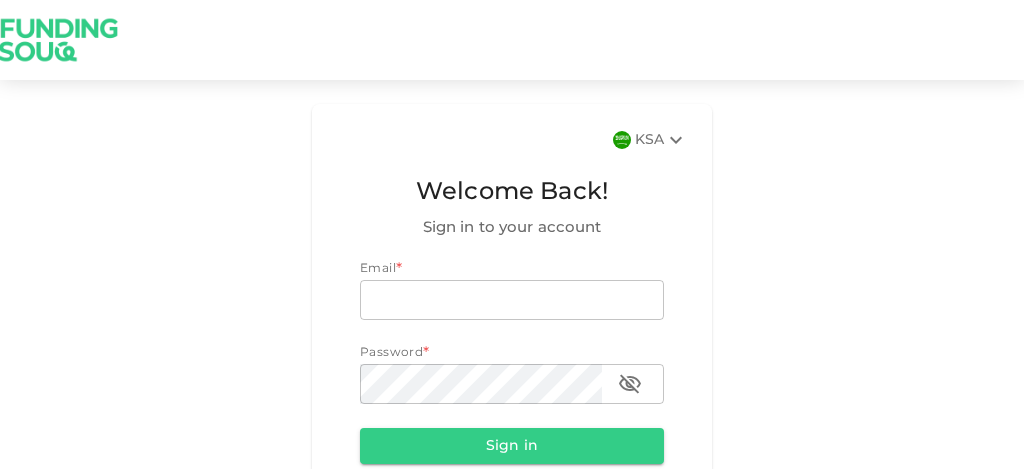 scroll, scrollTop: 0, scrollLeft: 0, axis: both 